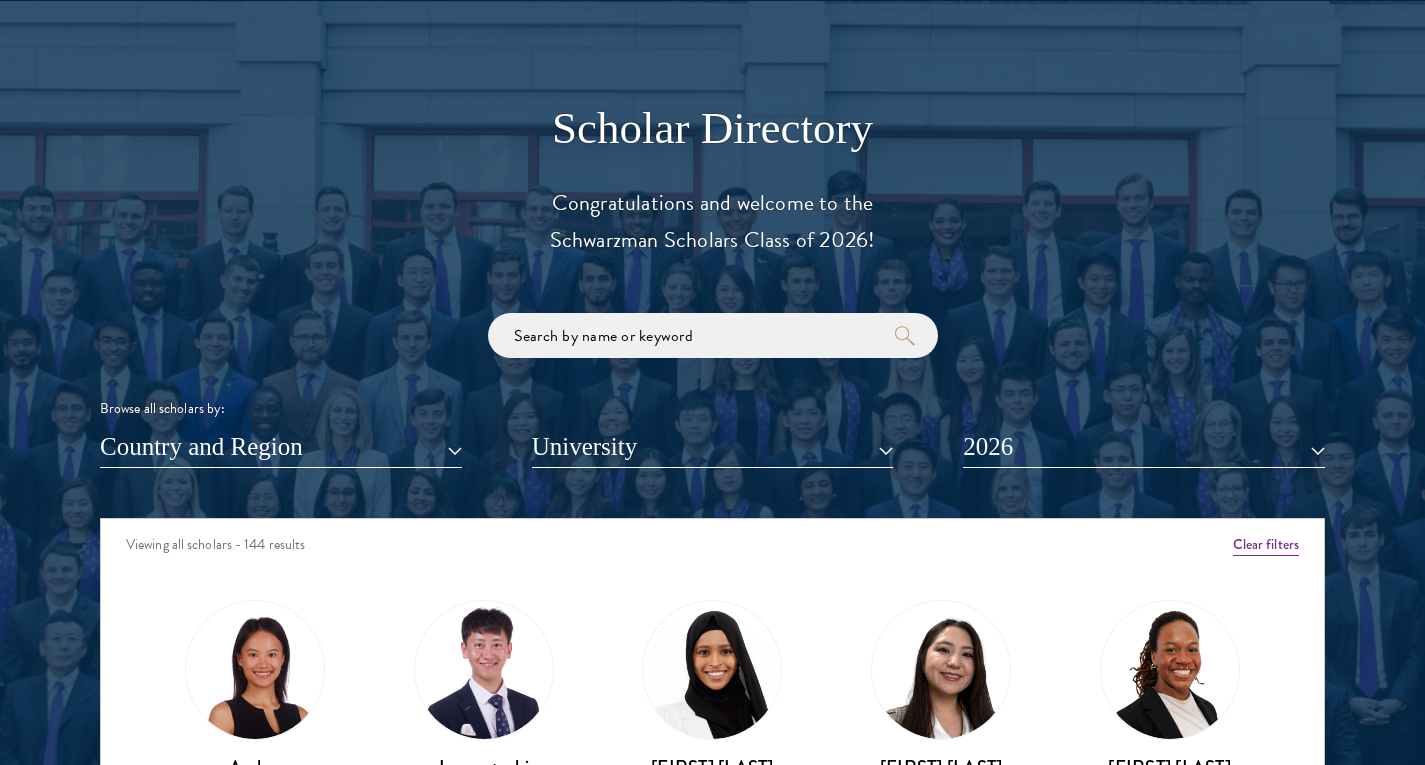 scroll, scrollTop: 2306, scrollLeft: 0, axis: vertical 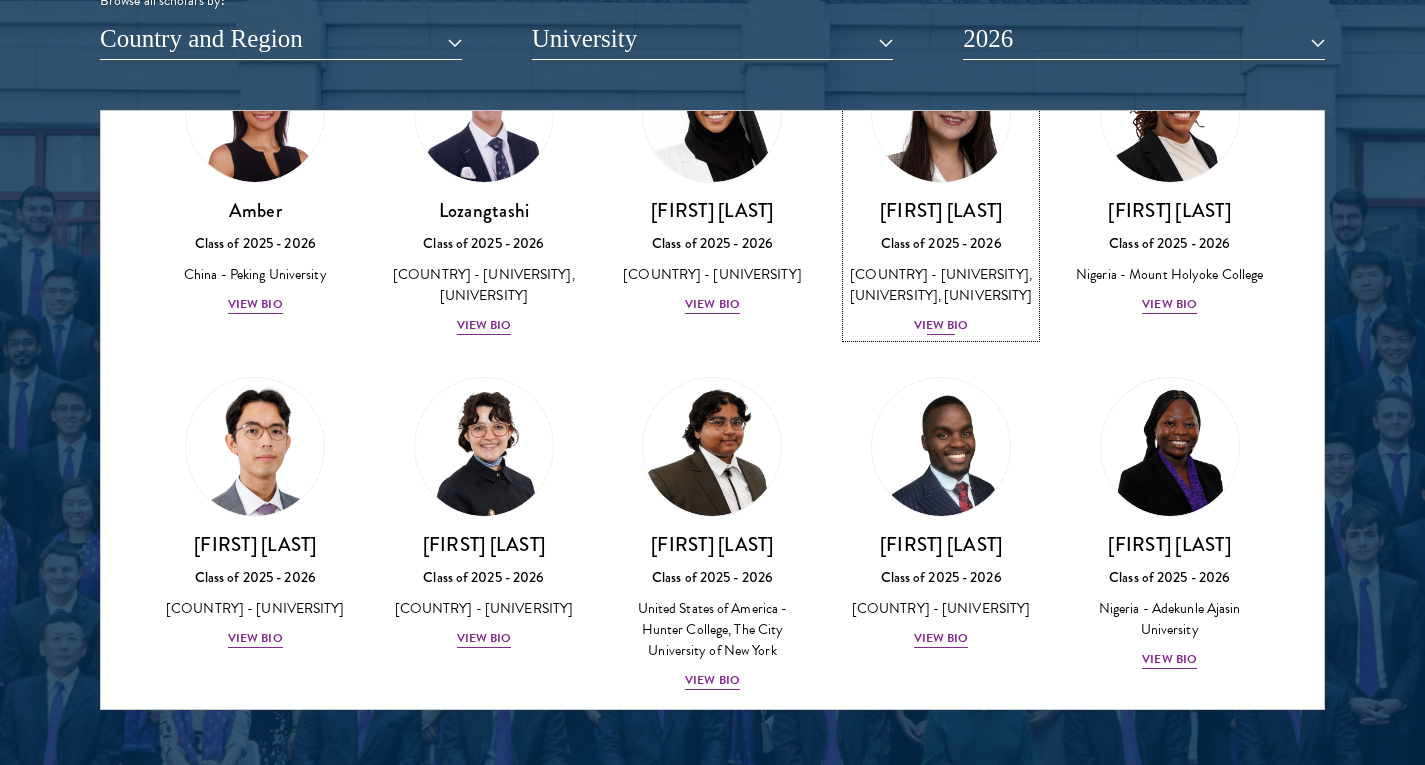 click on "View Bio" at bounding box center (941, 325) 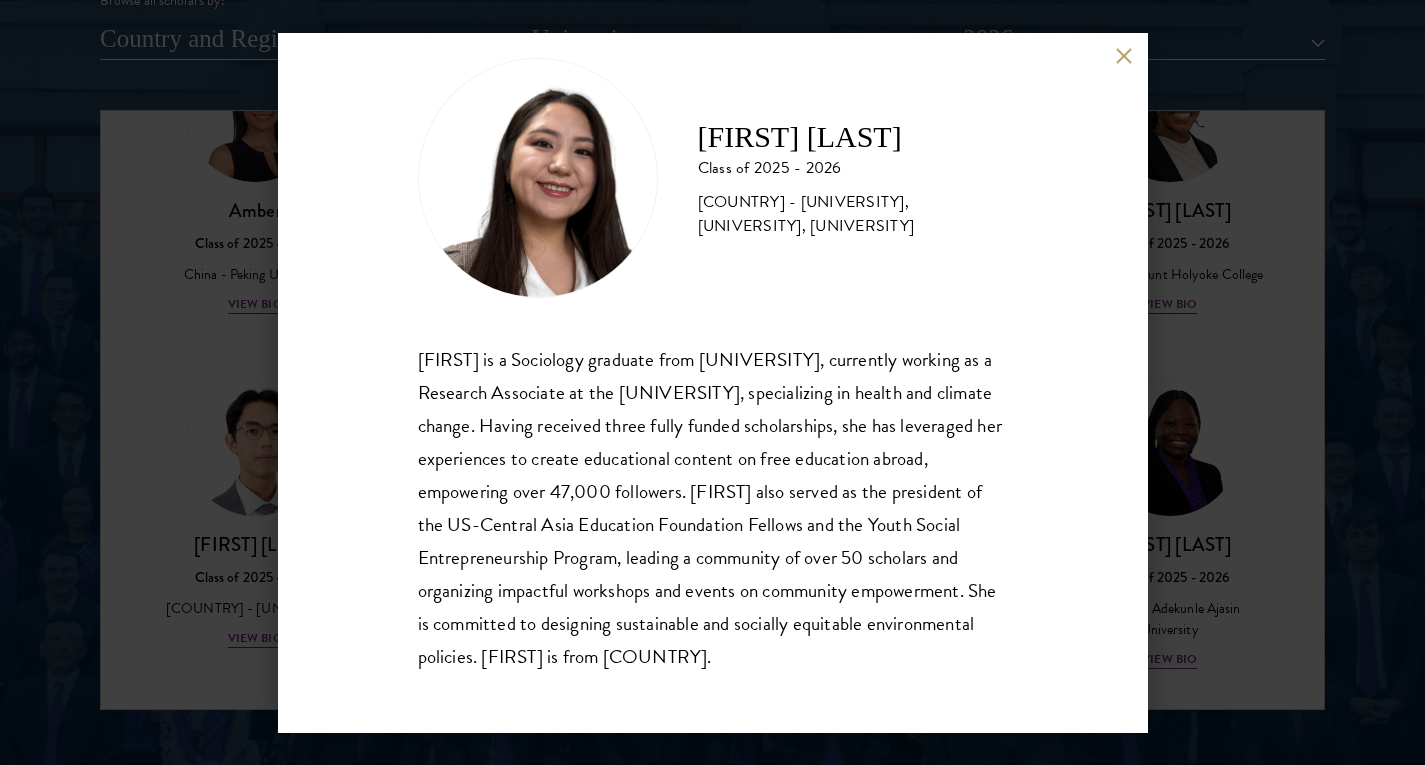 scroll, scrollTop: 68, scrollLeft: 0, axis: vertical 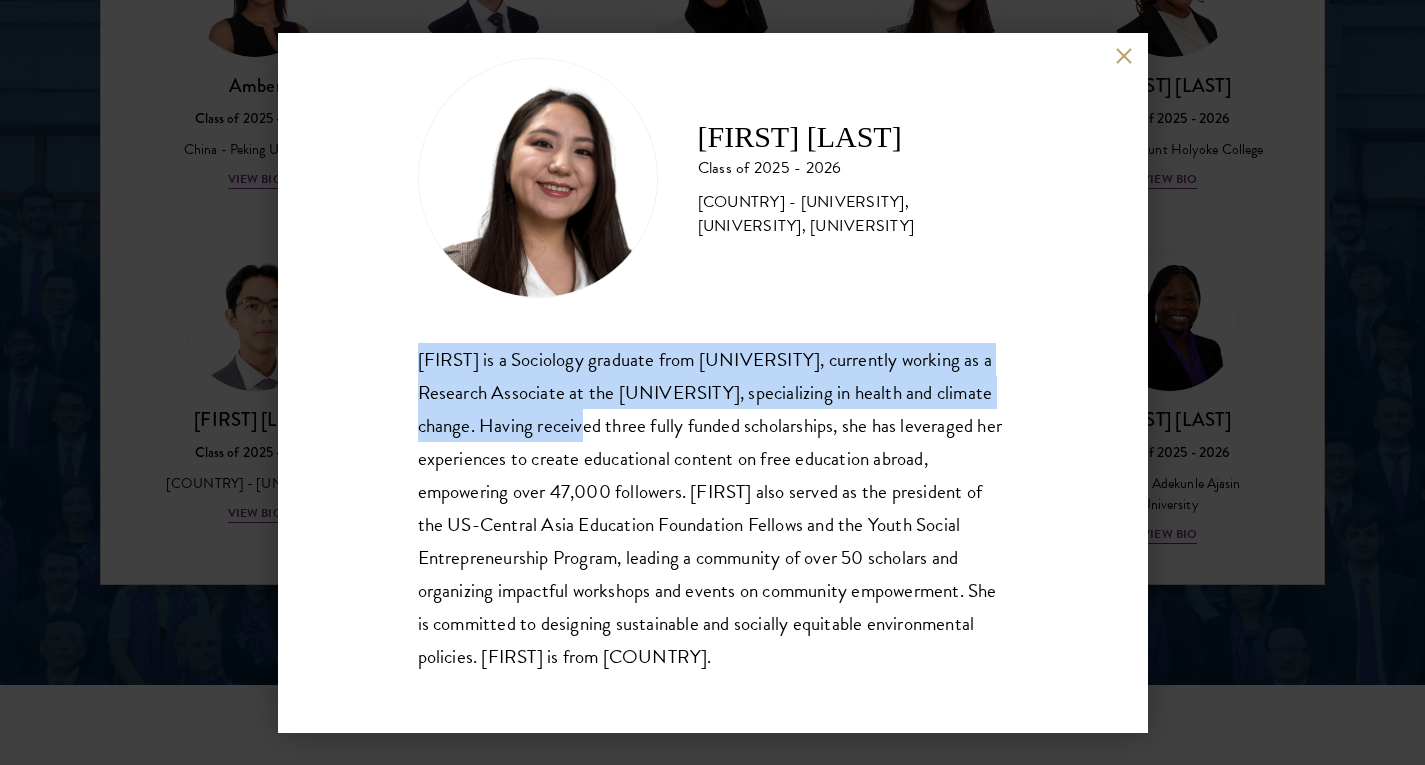 drag, startPoint x: 403, startPoint y: 314, endPoint x: 624, endPoint y: 393, distance: 234.69554 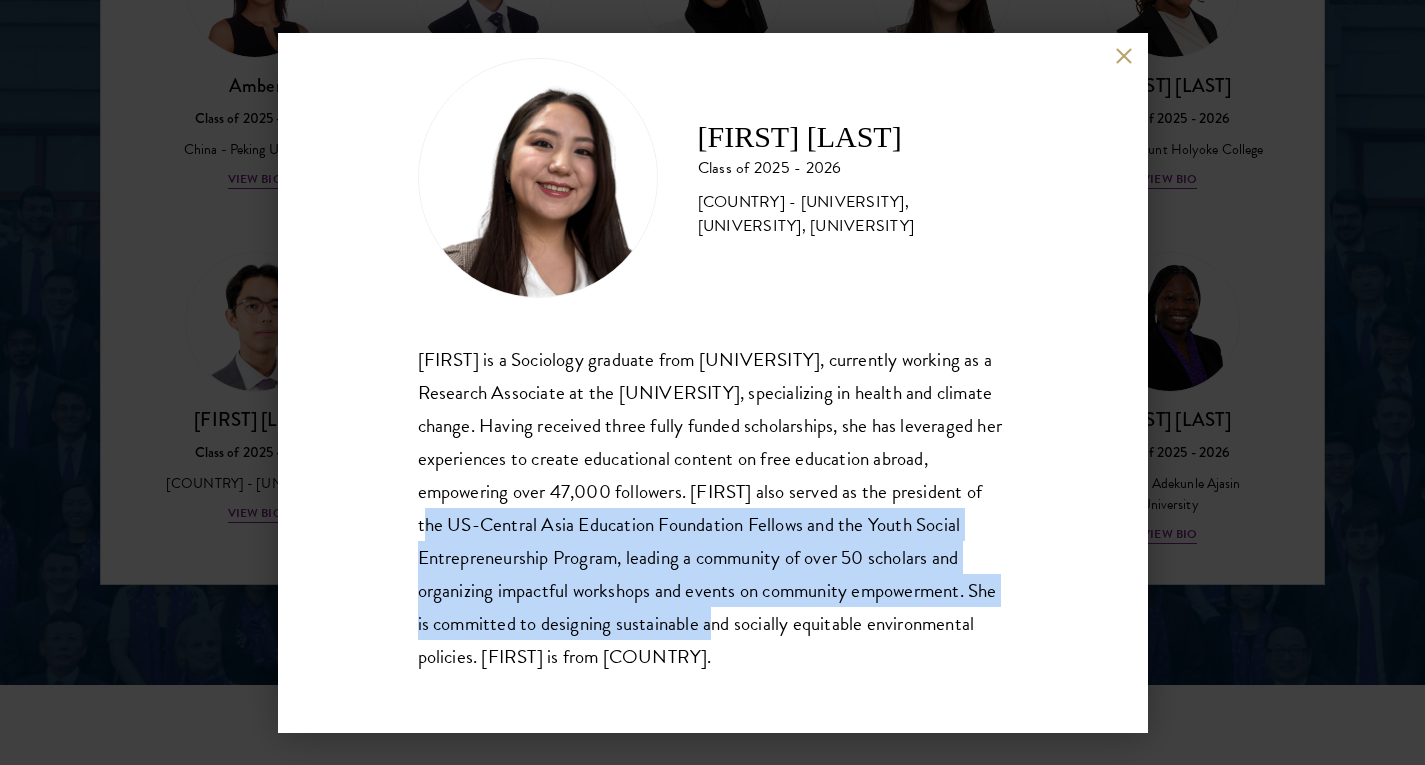 drag, startPoint x: 495, startPoint y: 492, endPoint x: 830, endPoint y: 597, distance: 351.0698 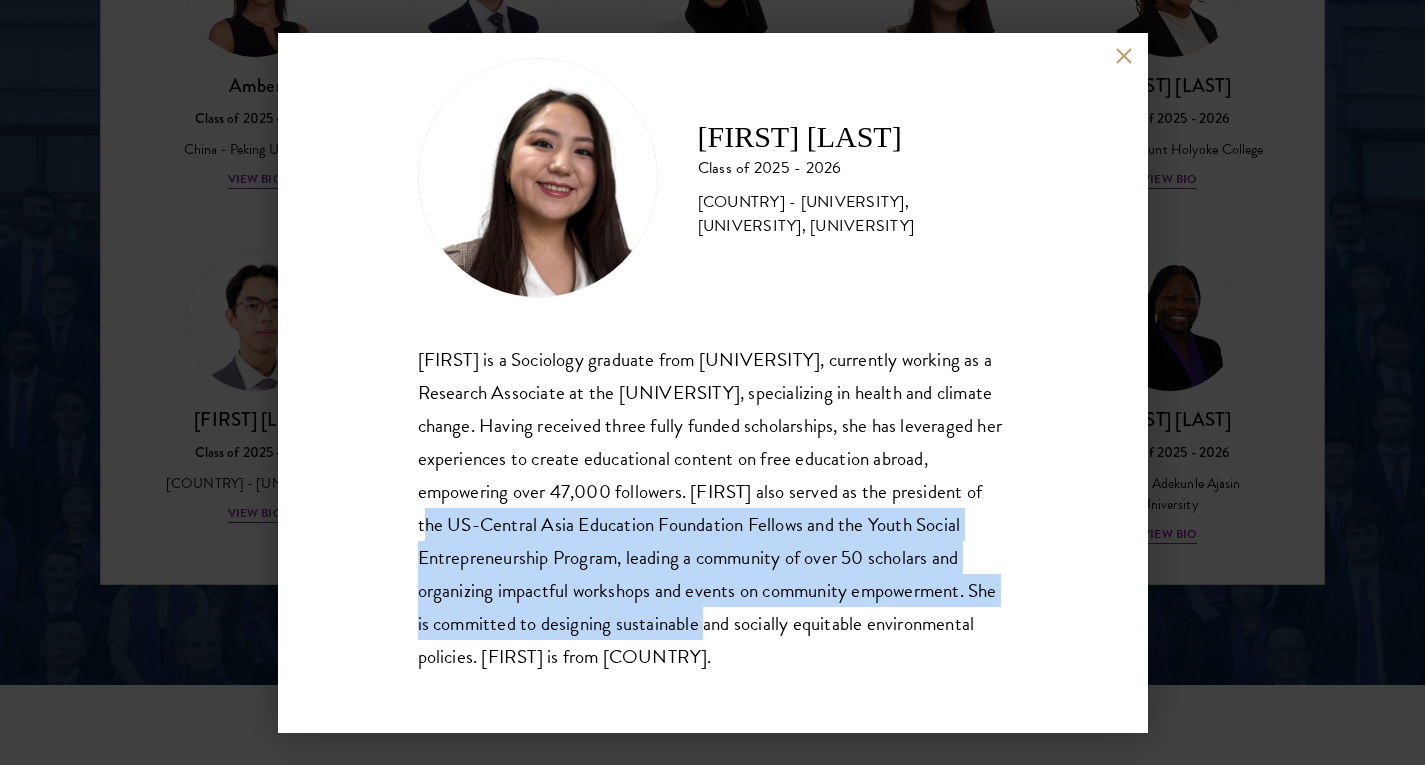 drag, startPoint x: 418, startPoint y: 621, endPoint x: 813, endPoint y: 647, distance: 395.85477 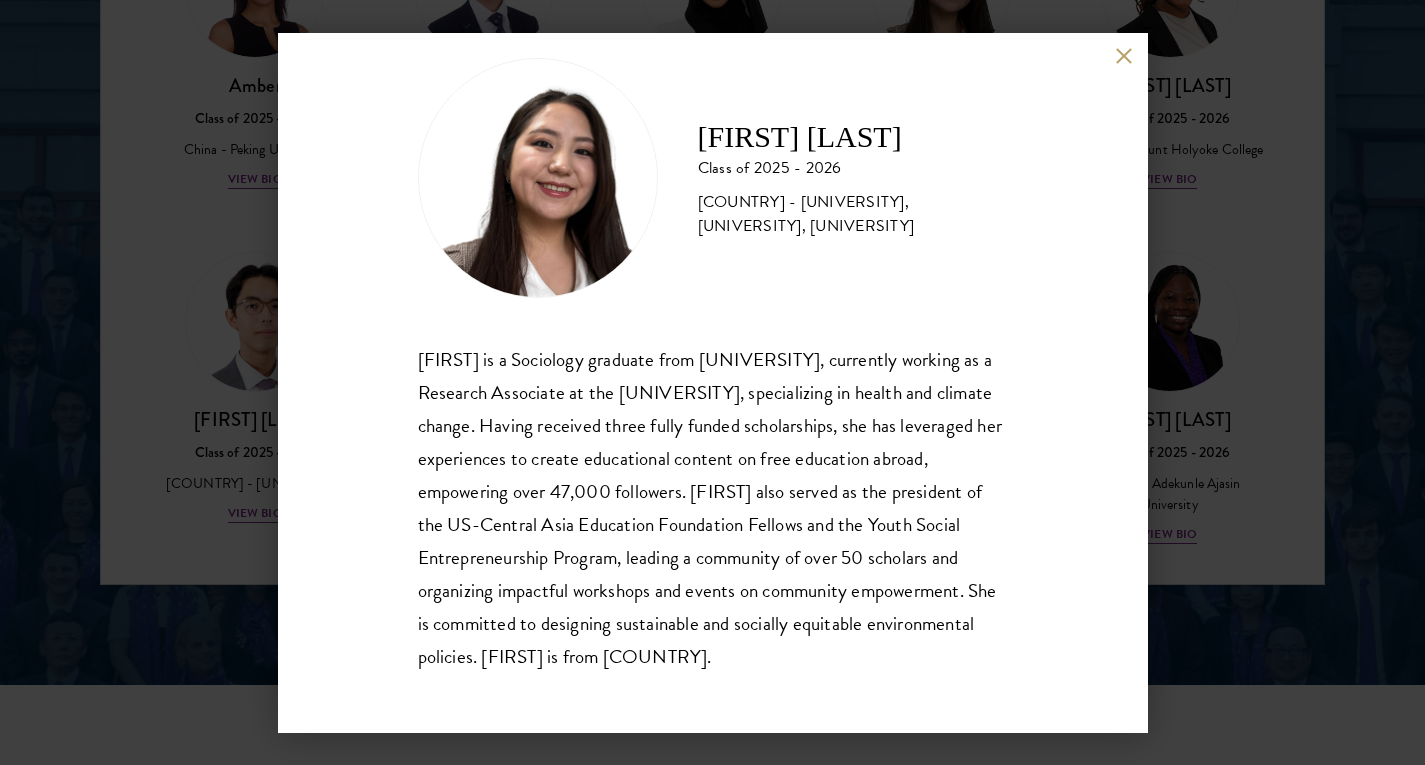 click on "[FIRST] [LAST]
Class of 2025 - 2026
[COUNTRY] - [UNIVERSITY], [UNIVERSITY], [UNIVERSITY]
[FIRST] [LAST] is a Sociology graduate from the [UNIVERSITY], currently working as a Research Associate at the [UNIVERSITY], specializing in health and climate change. Having received three fully funded scholarships, she has leveraged her experiences to create educational content on free education abroad, empowering over 47,000 followers. [FIRST] also served as the president of the US-Central Asia Education Foundation Fellows and the Youth Social Entrepreneurship Program, leading a community of over 50 scholars and organizing impactful workshops and events on community empowerment. She is committed to designing sustainable and socially equitable environmental policies. [FIRST] is from [COUNTRY]" at bounding box center [713, 383] 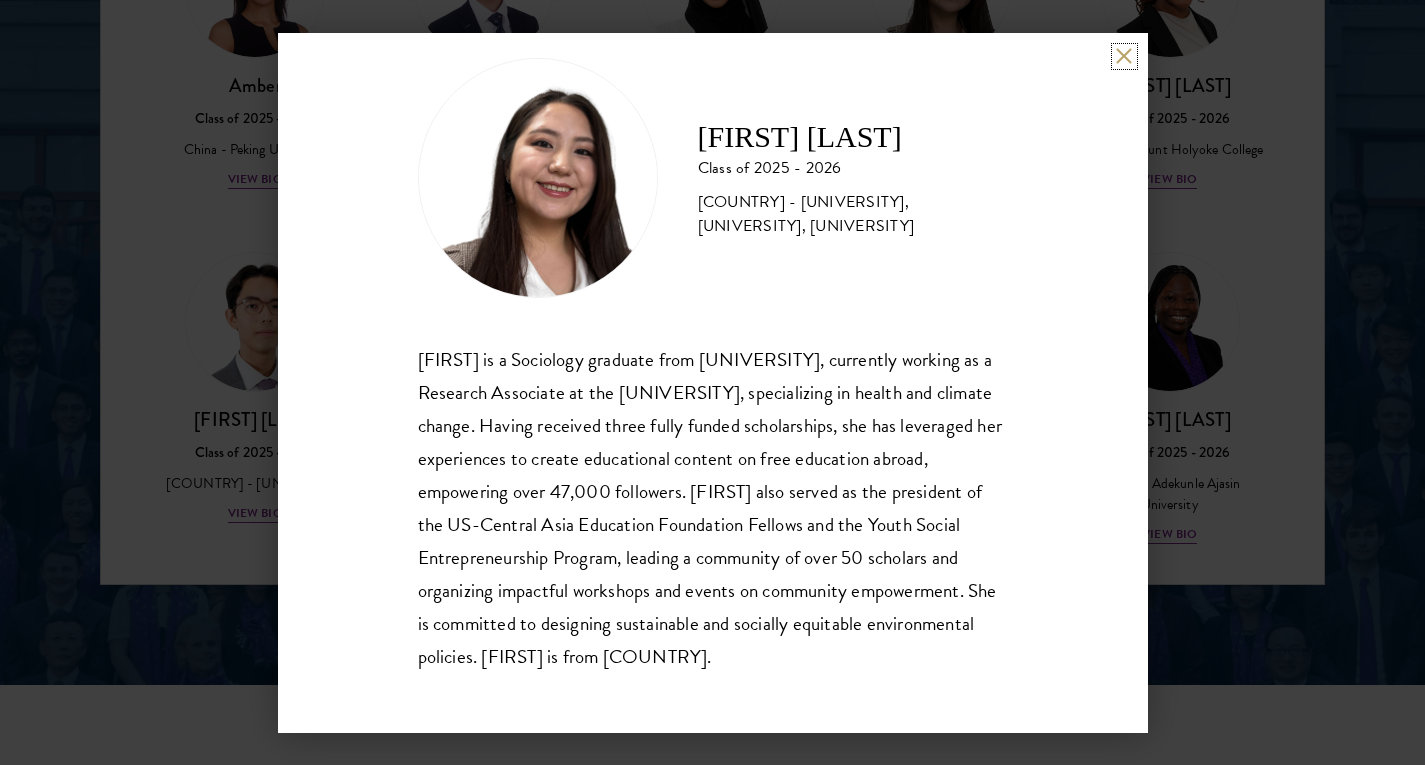 click at bounding box center [1124, 56] 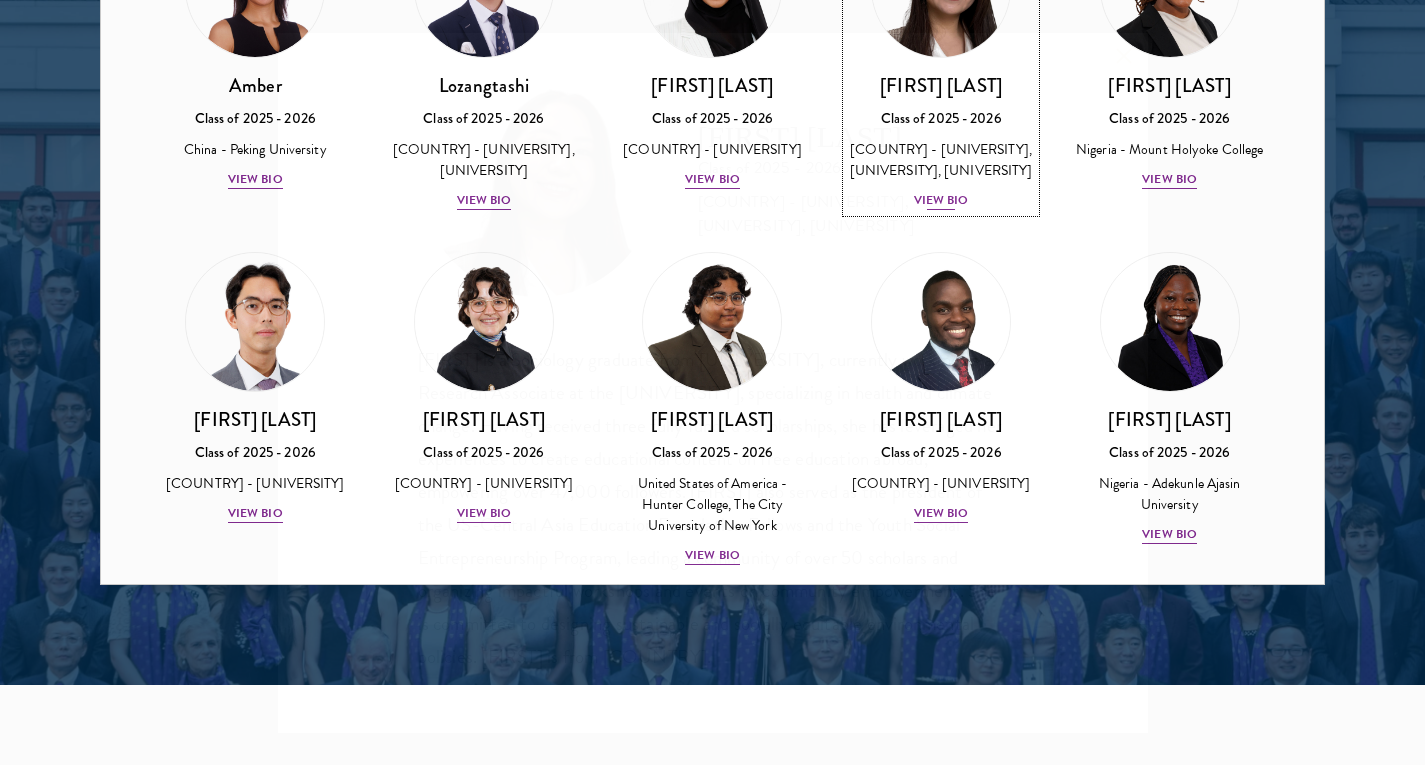 scroll, scrollTop: 81, scrollLeft: 0, axis: vertical 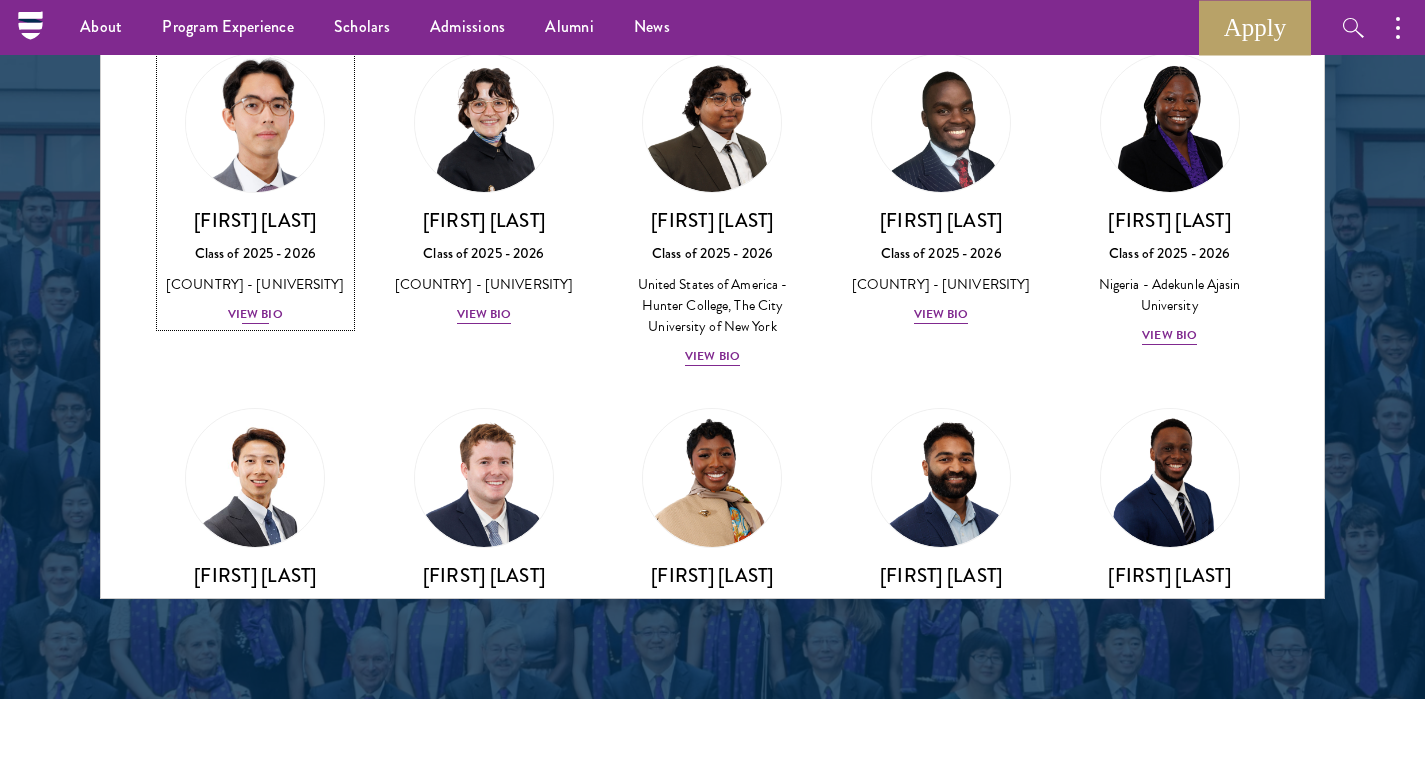 click on "View Bio" at bounding box center [255, 314] 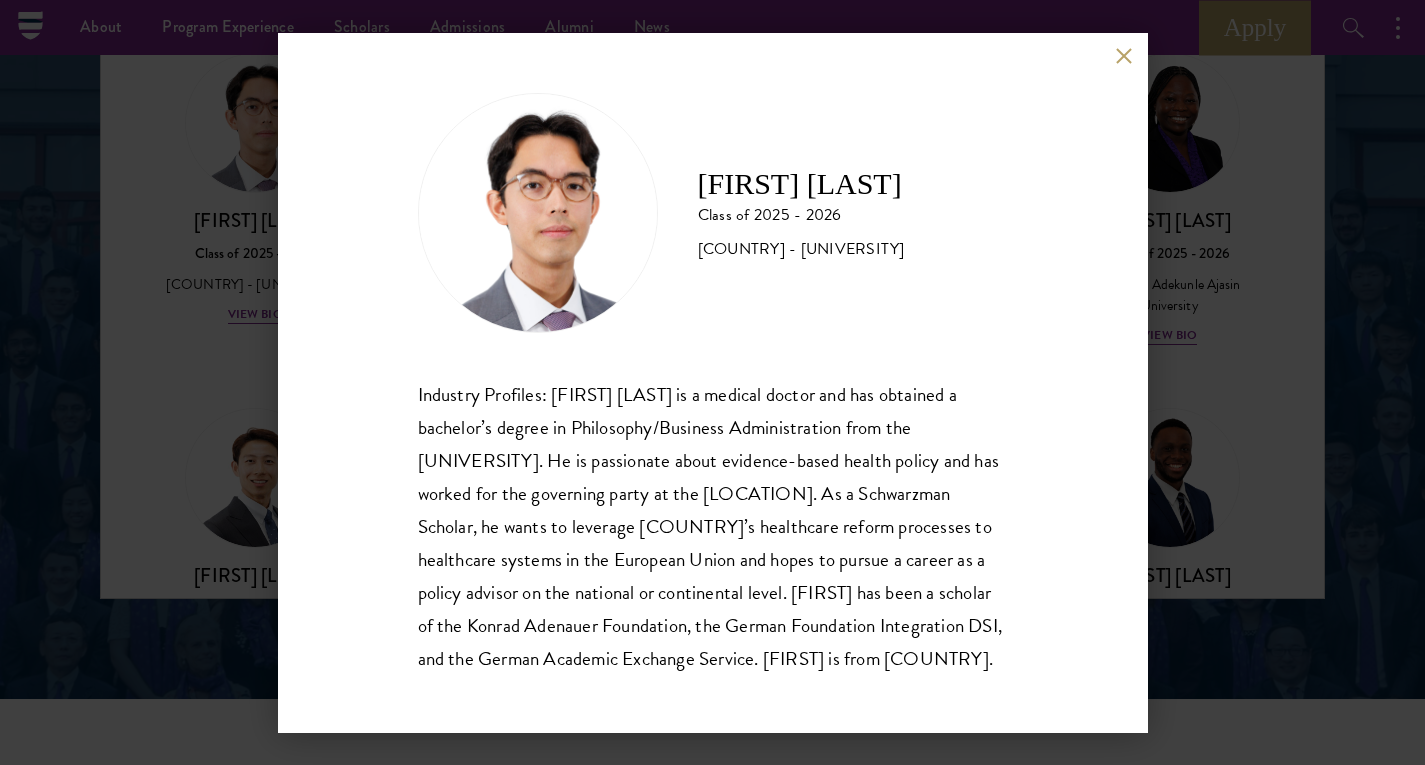 scroll, scrollTop: 35, scrollLeft: 0, axis: vertical 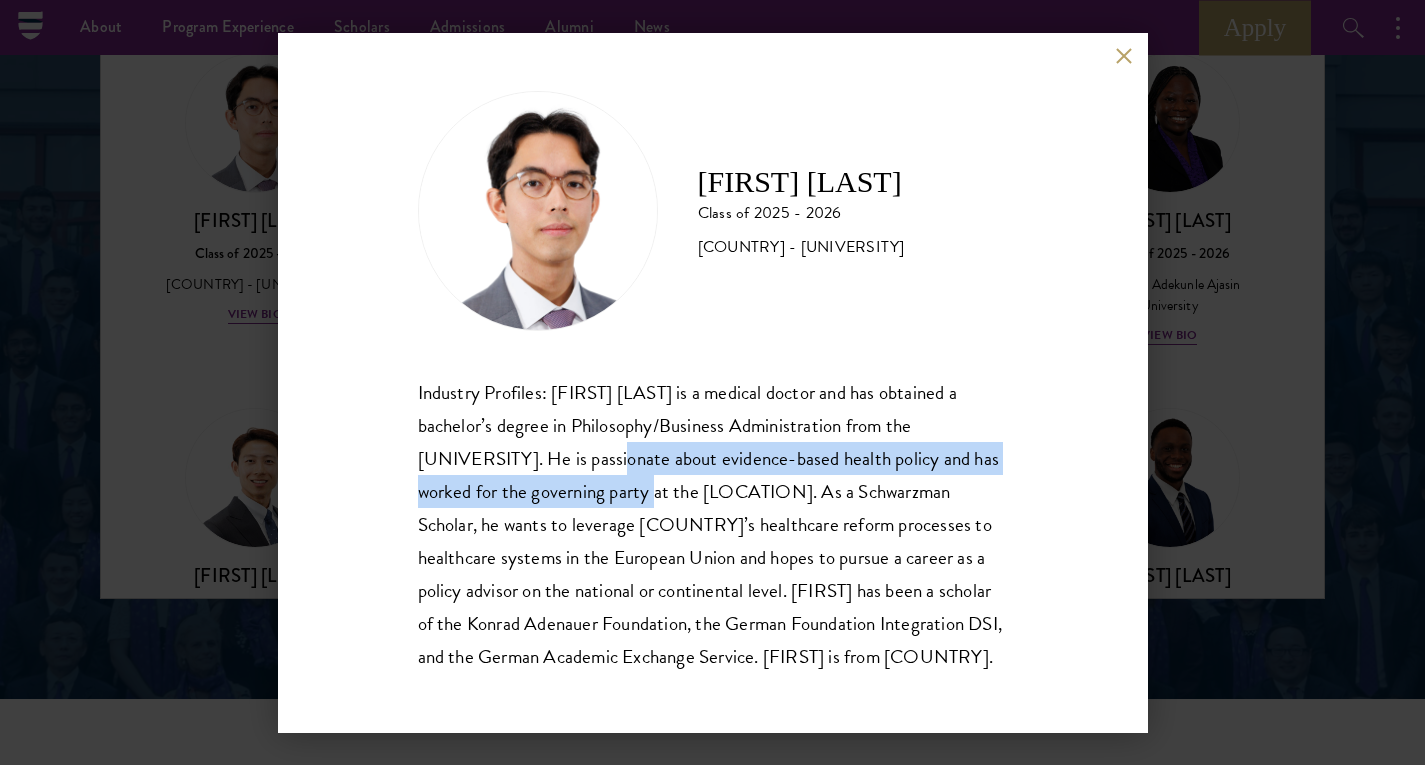 drag, startPoint x: 649, startPoint y: 430, endPoint x: 729, endPoint y: 472, distance: 90.35486 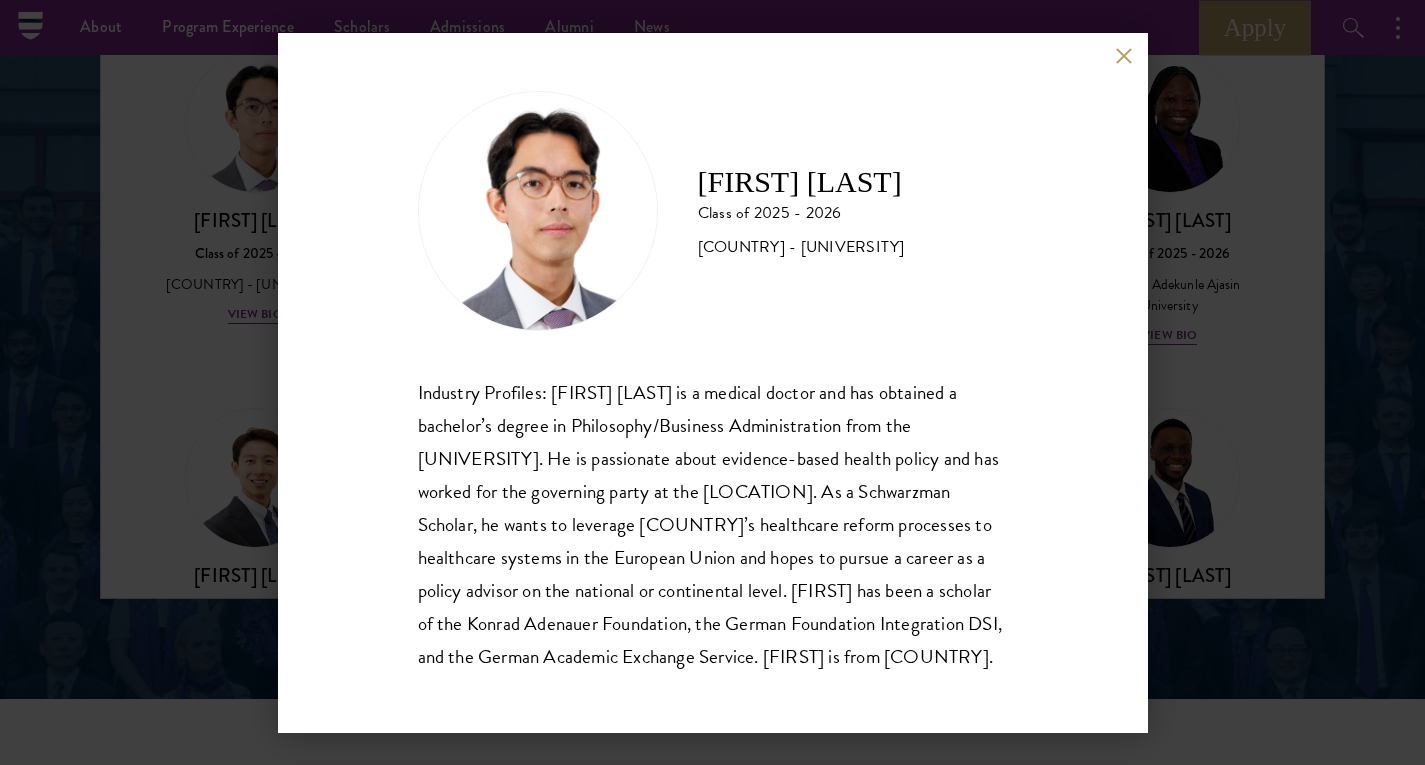 click on "Industry Profiles: [FIRST] [LAST] is a medical doctor and has obtained a bachelor’s degree in Philosophy/Business Administration from the [UNIVERSITY]. He is passionate about evidence-based health policy and has worked for the governing party at the [LOCATION]. As a Schwarzman Scholar, he wants to leverage [COUNTRY]’s healthcare reform processes to healthcare systems in the European Union and hopes to pursue a career as a policy advisor on the national or continental level. [FIRST] has been a scholar of the Konrad Adenauer Foundation, the German Foundation Integration DSI, and the German Academic Exchange Service. [FIRST] is from [COUNTRY]." at bounding box center (713, 524) 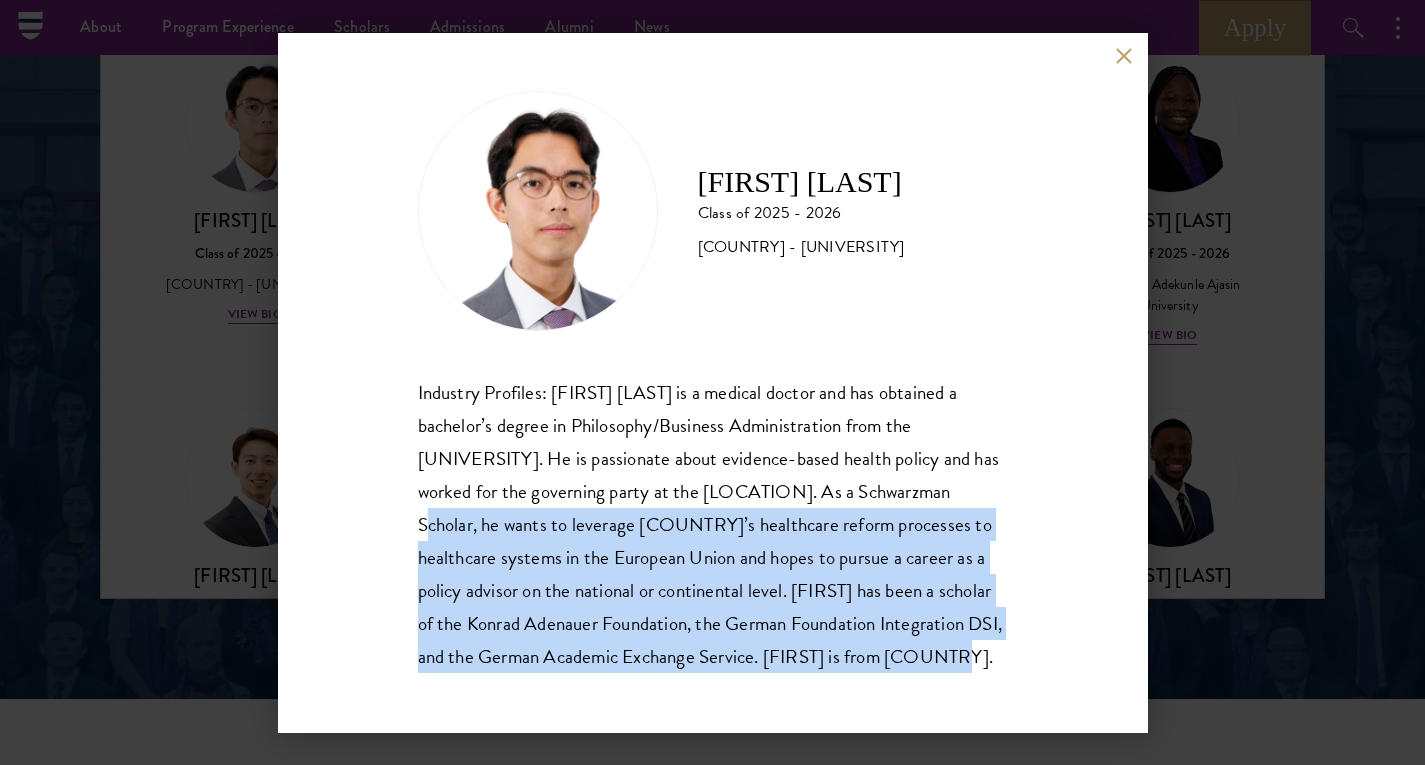 drag, startPoint x: 503, startPoint y: 497, endPoint x: 718, endPoint y: 665, distance: 272.85345 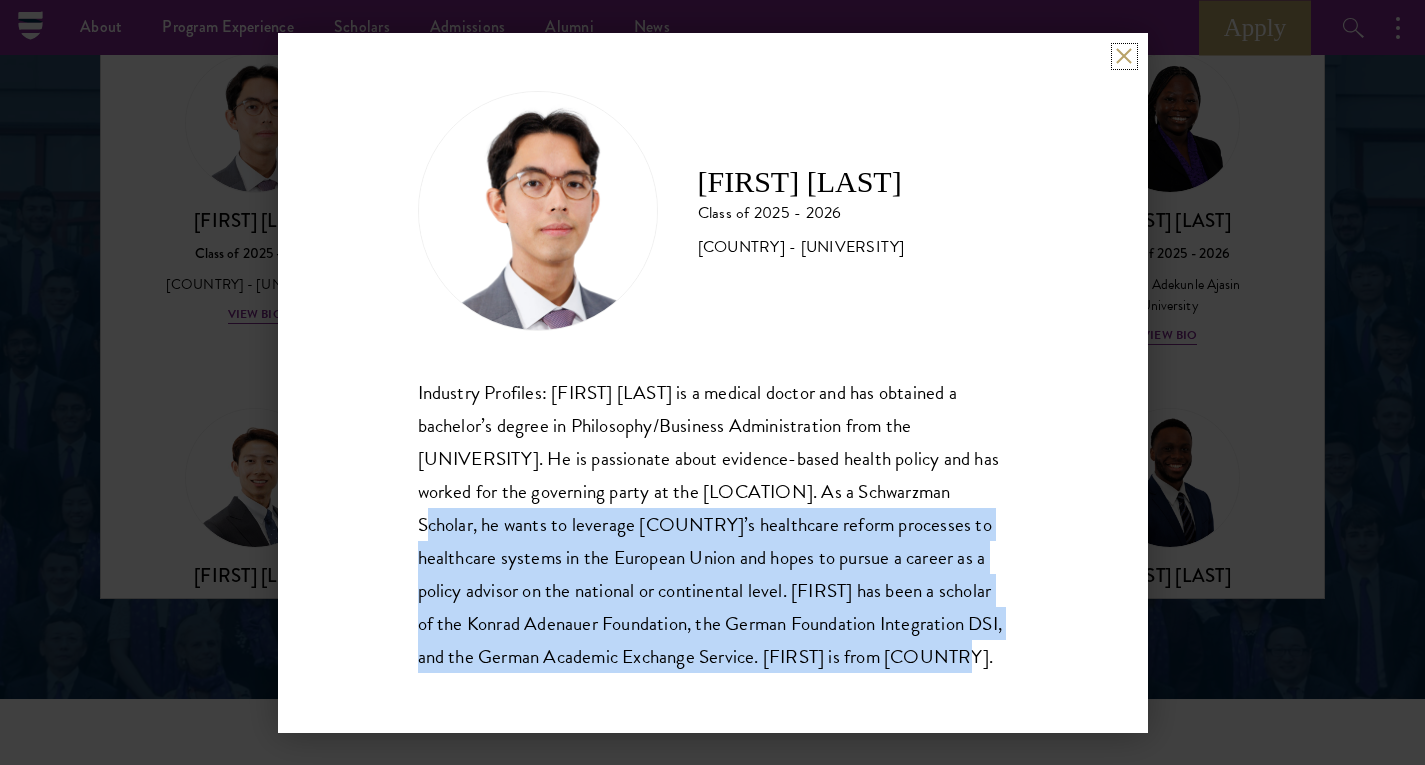 click at bounding box center (1124, 56) 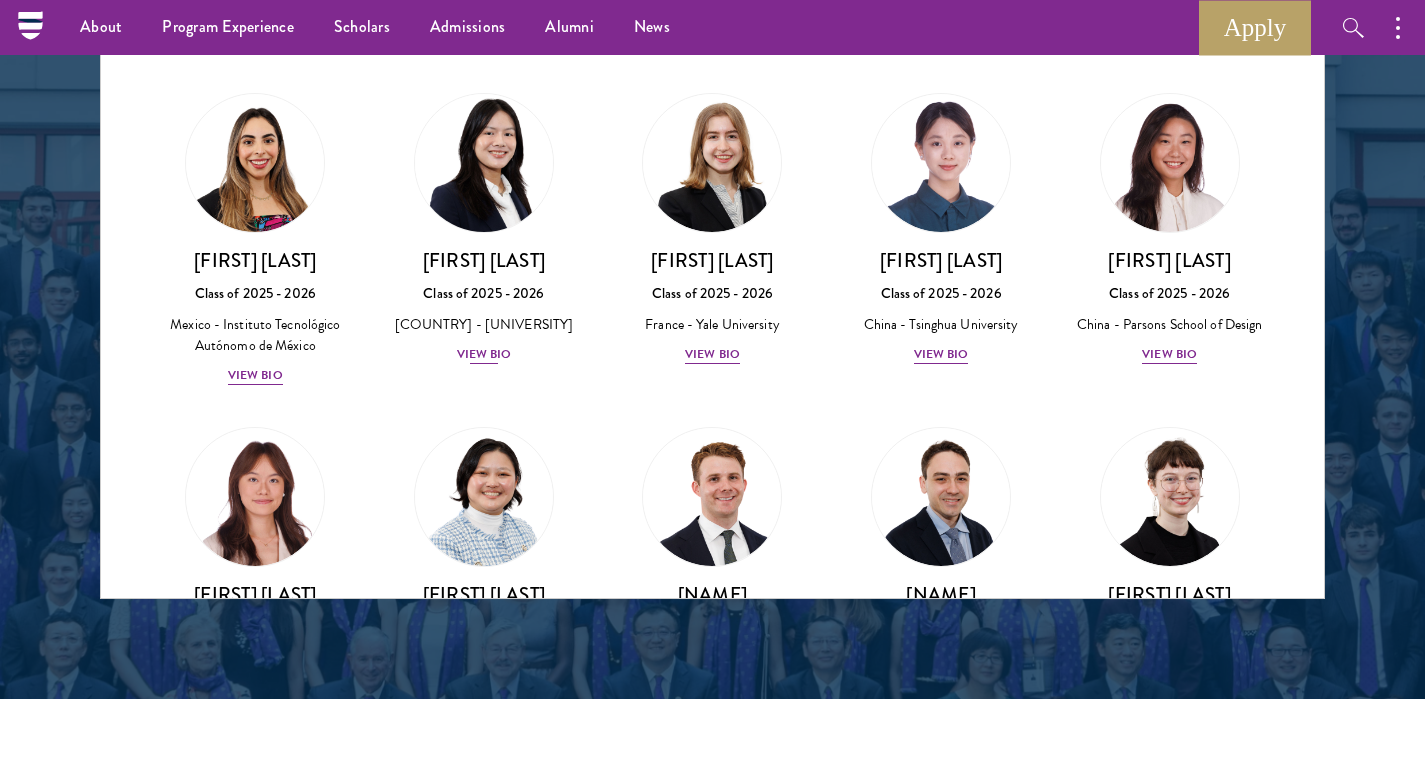 scroll, scrollTop: 1388, scrollLeft: 0, axis: vertical 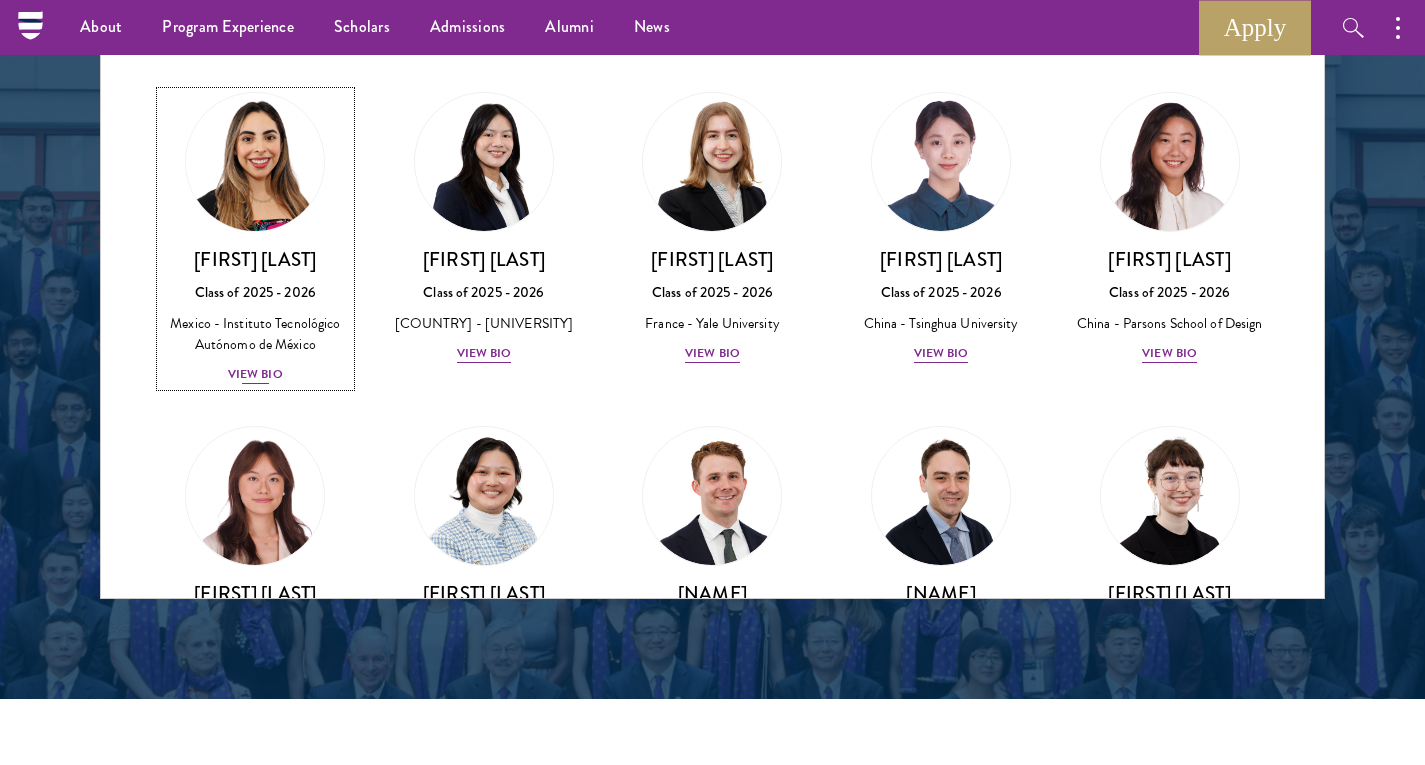 click on "View Bio" at bounding box center (255, 374) 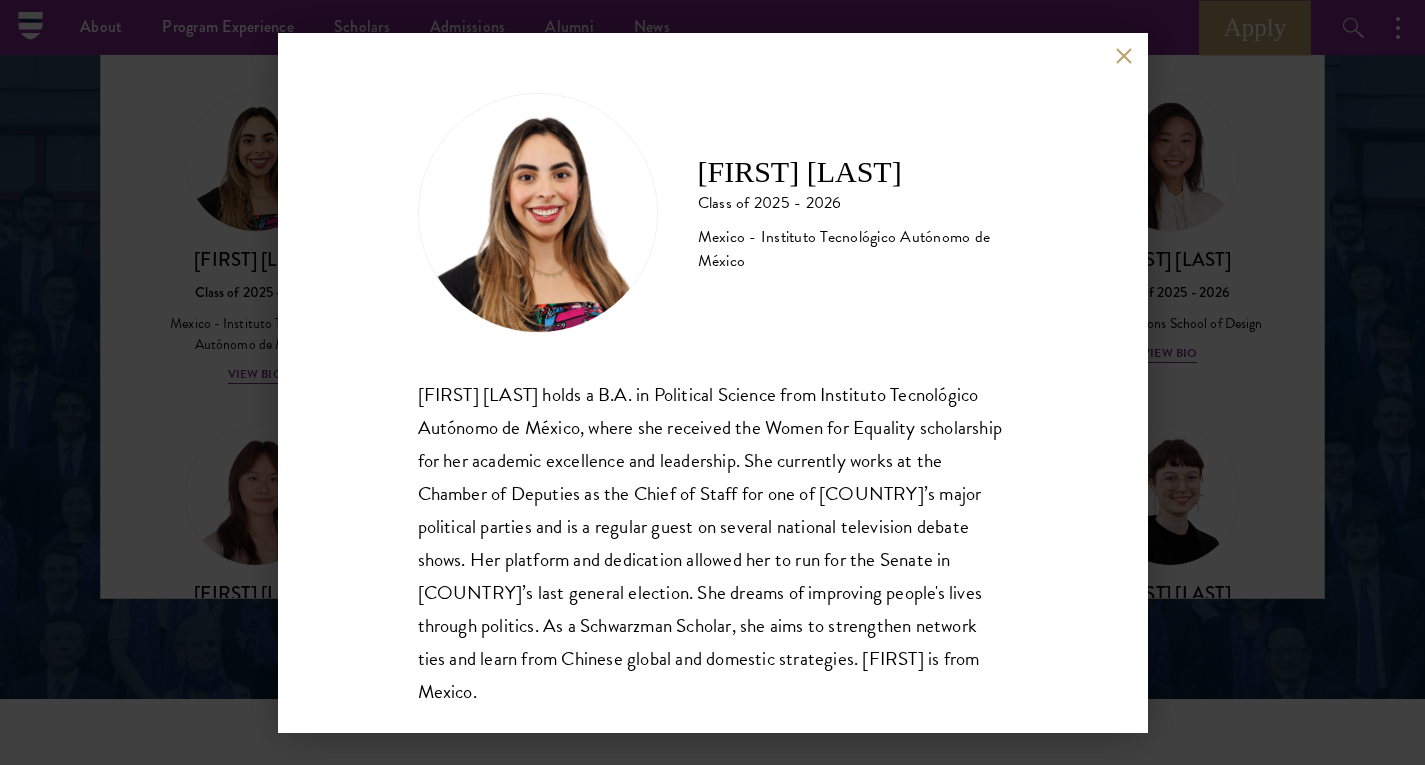 scroll, scrollTop: 35, scrollLeft: 0, axis: vertical 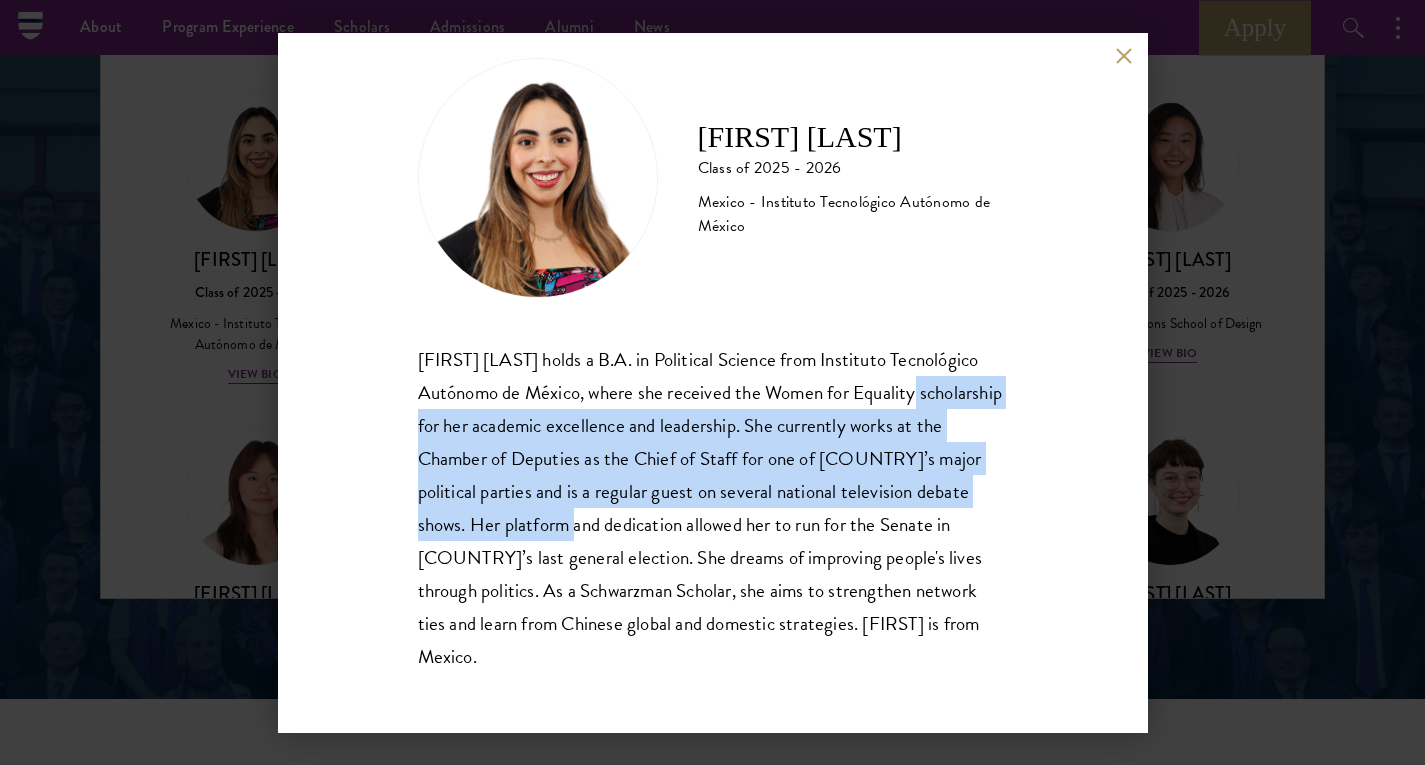 drag, startPoint x: 448, startPoint y: 429, endPoint x: 688, endPoint y: 522, distance: 257.38882 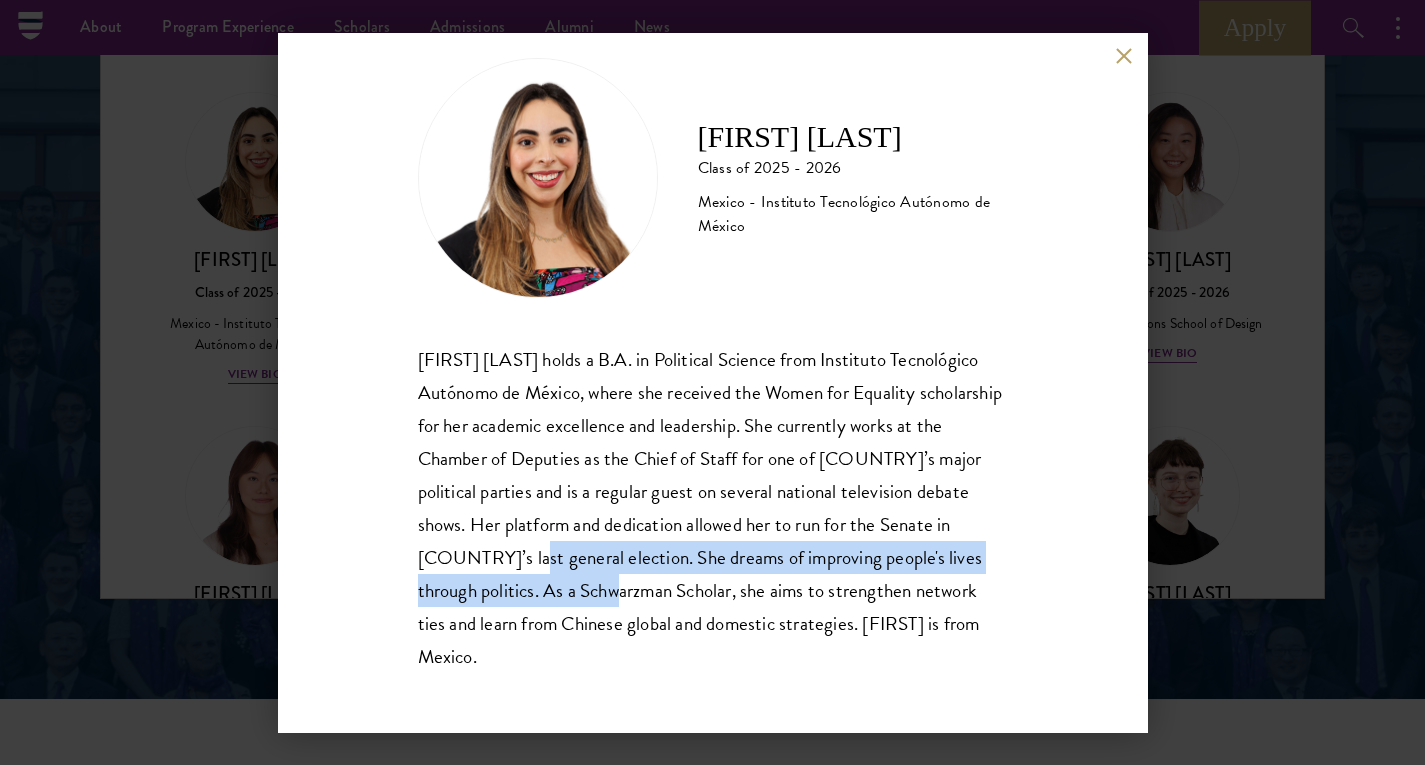 drag, startPoint x: 615, startPoint y: 566, endPoint x: 731, endPoint y: 589, distance: 118.258194 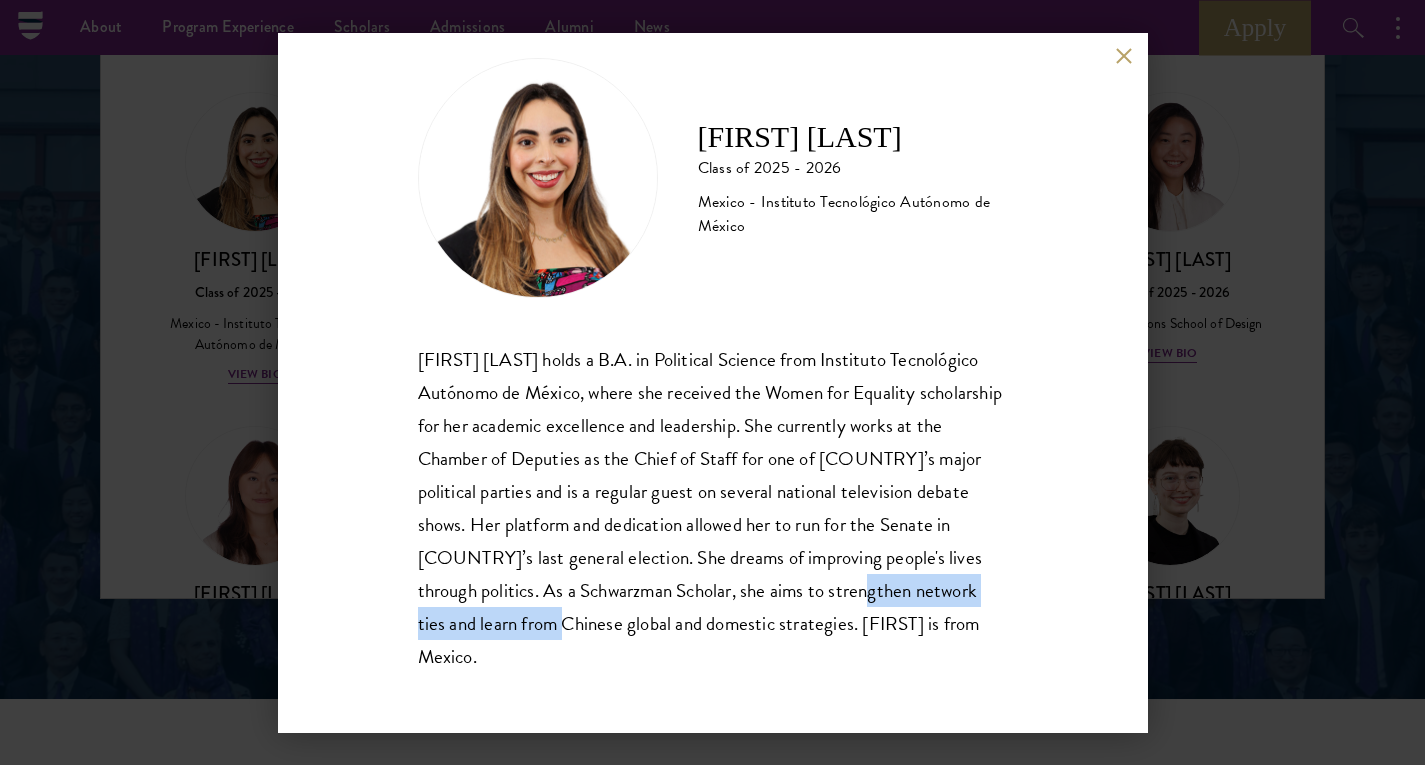 drag, startPoint x: 466, startPoint y: 623, endPoint x: 733, endPoint y: 616, distance: 267.09174 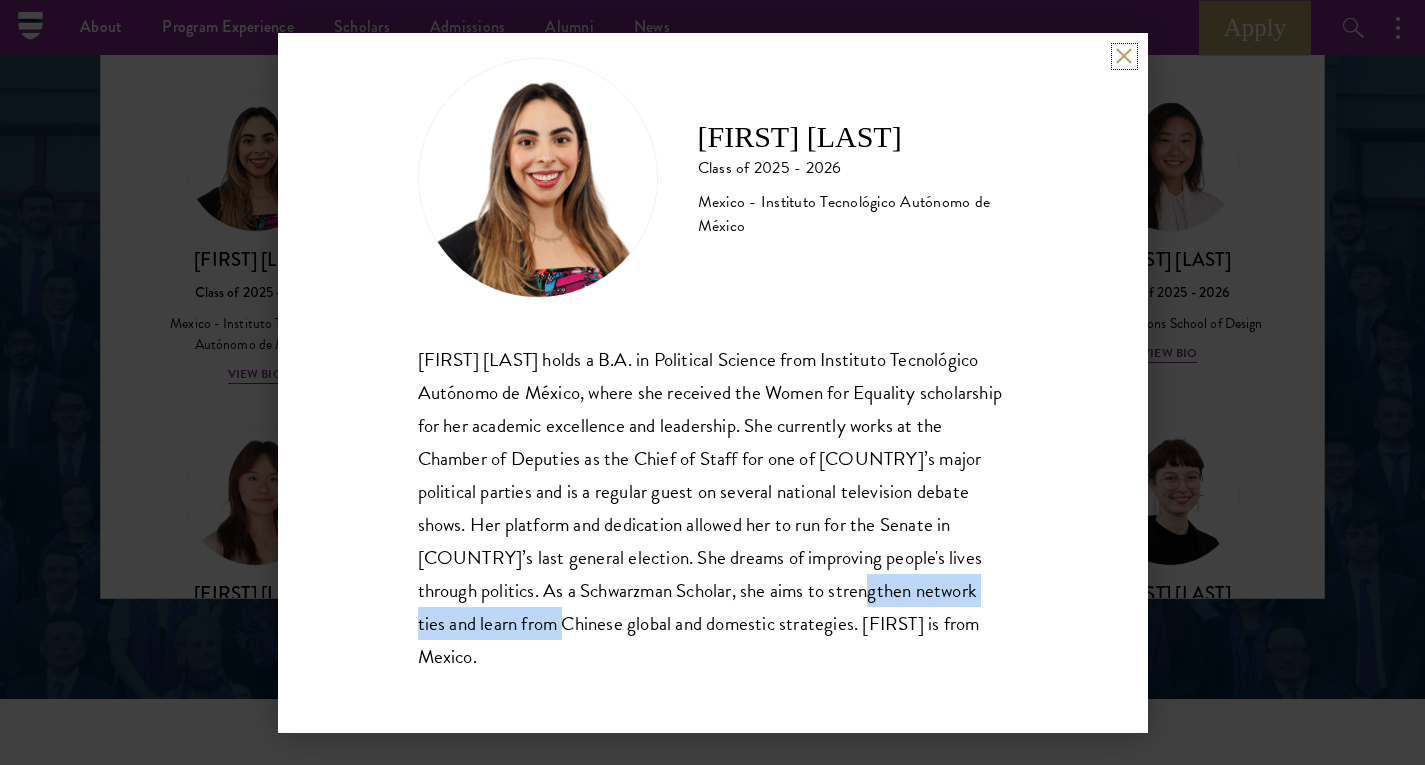 click at bounding box center (1124, 56) 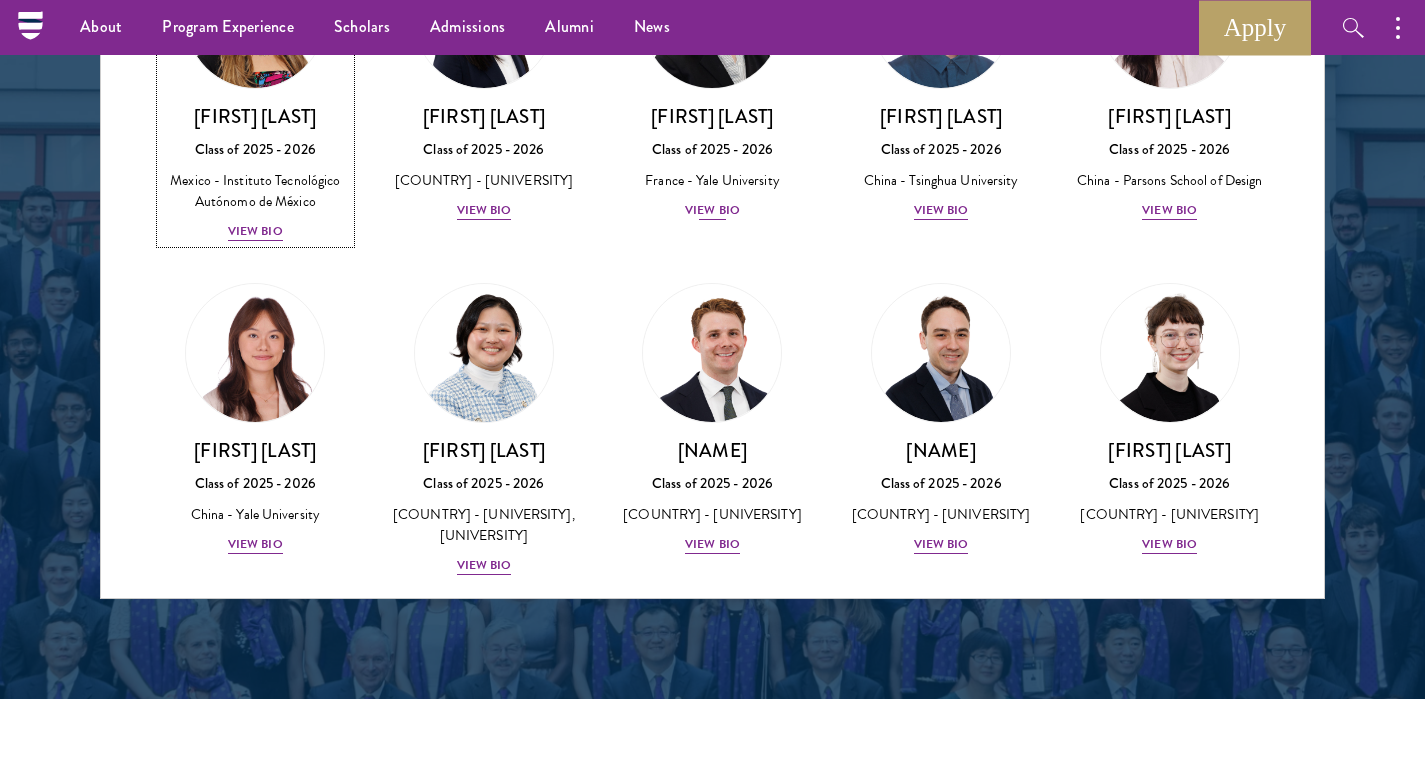 scroll, scrollTop: 1533, scrollLeft: 0, axis: vertical 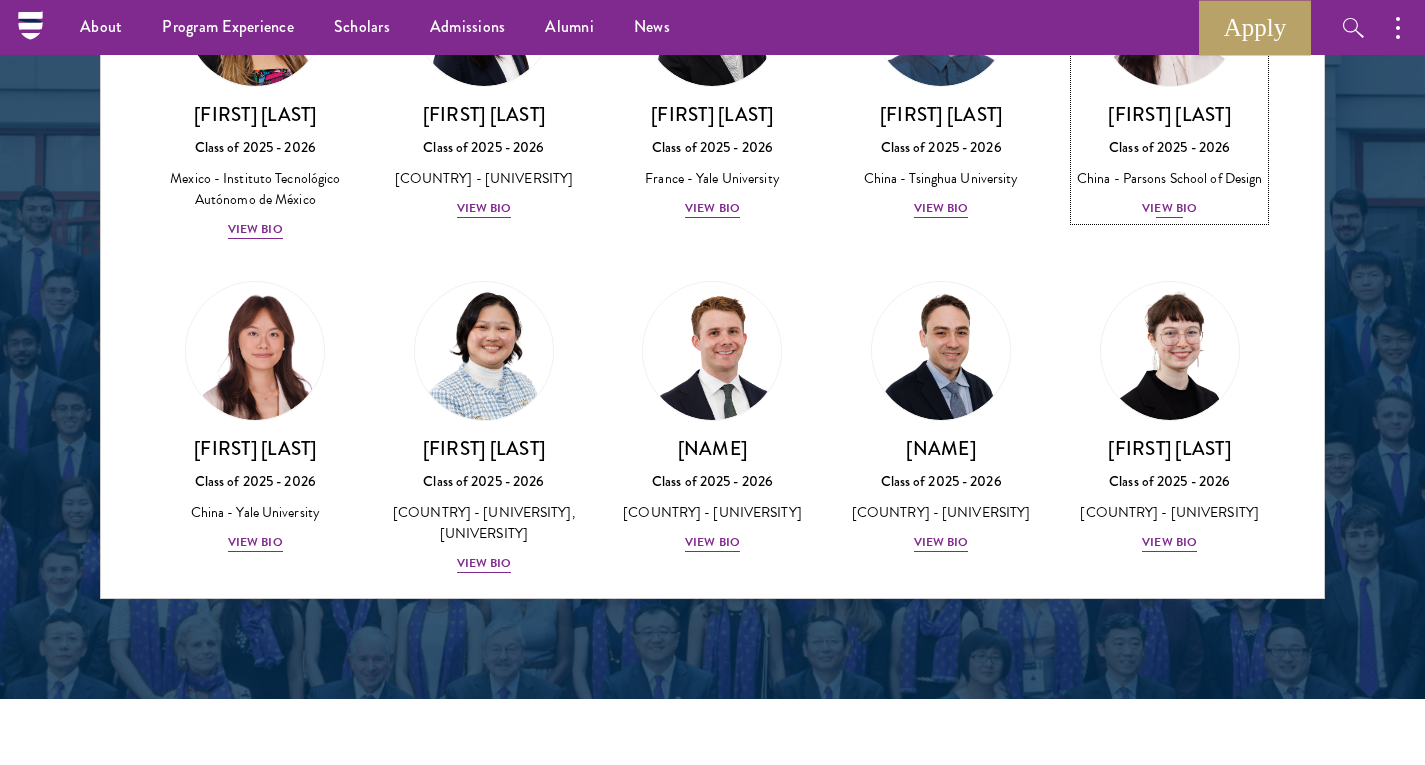 click on "View Bio" at bounding box center (1169, 208) 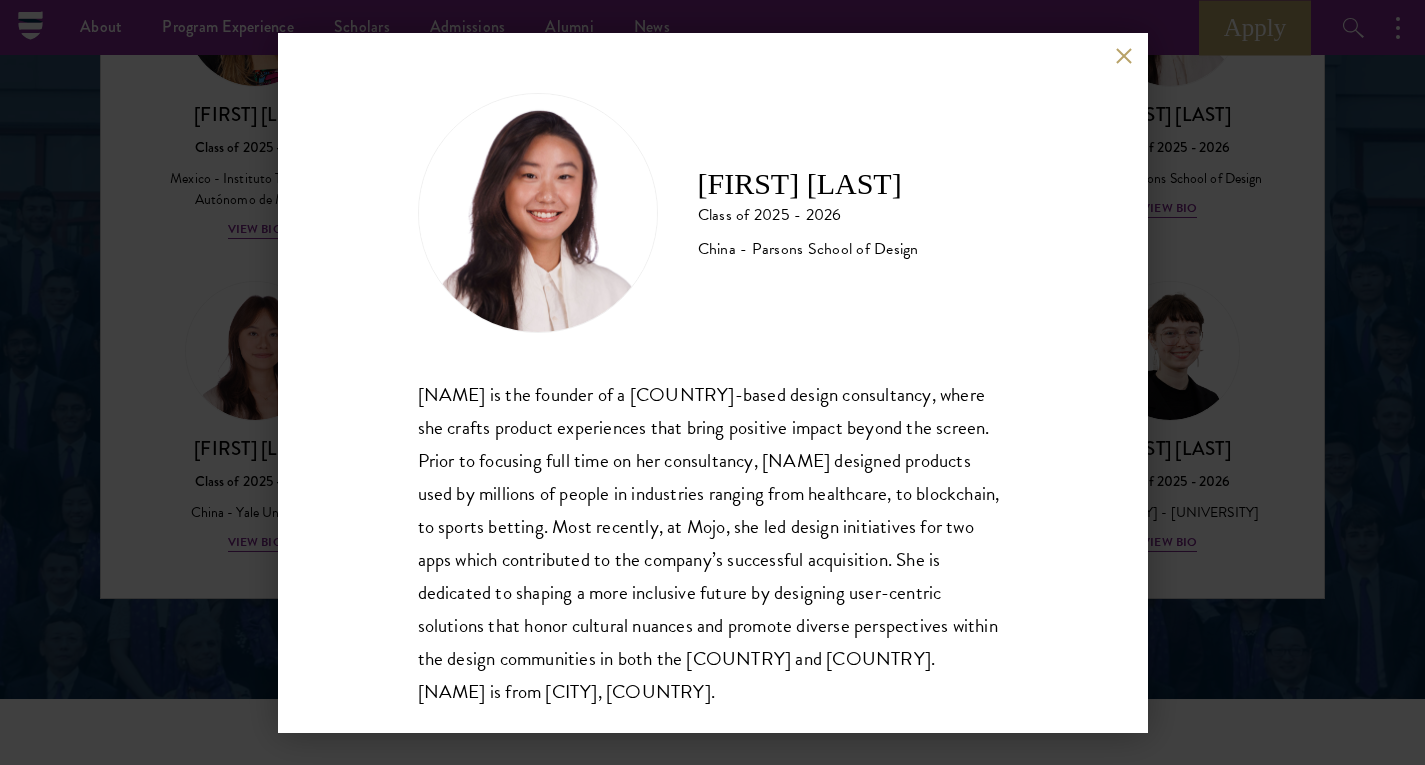 scroll, scrollTop: 35, scrollLeft: 0, axis: vertical 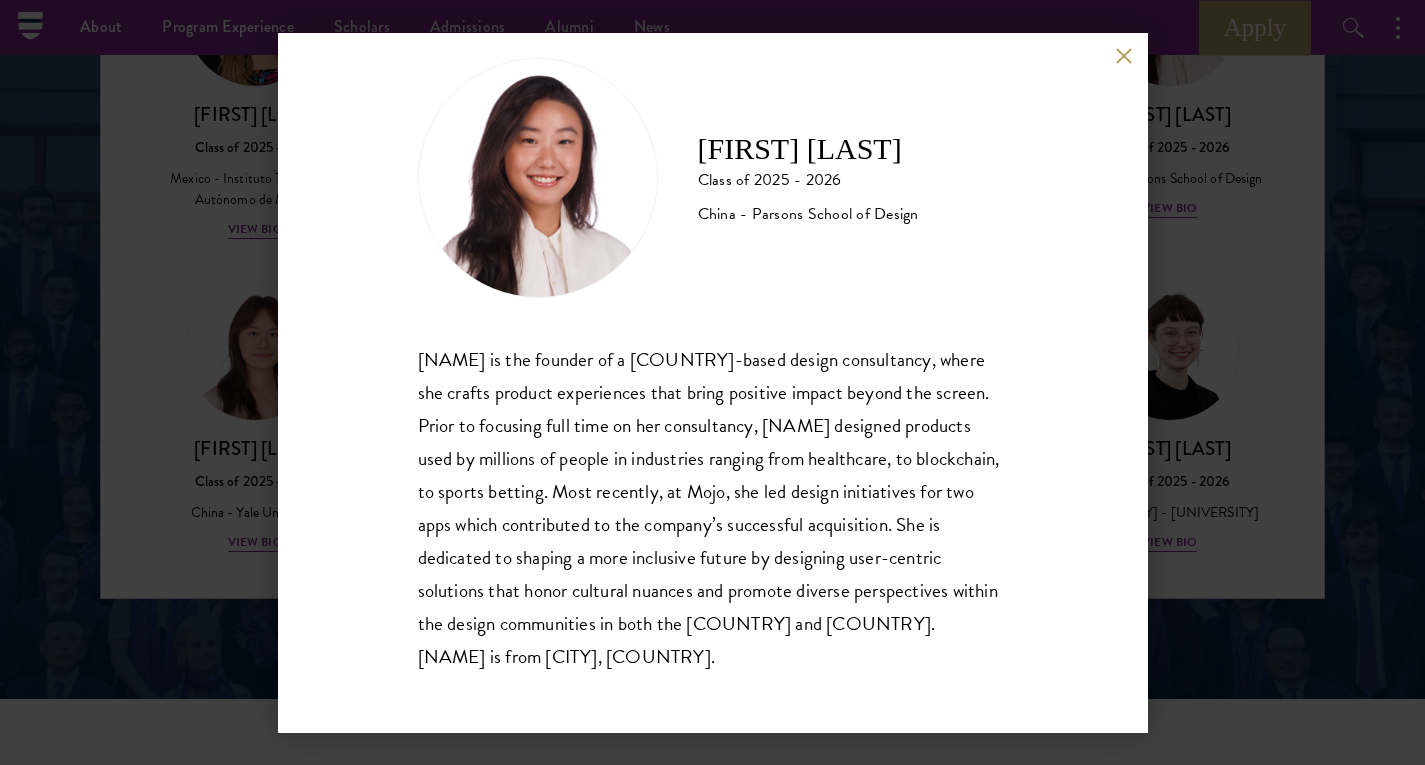 drag, startPoint x: 509, startPoint y: 431, endPoint x: 769, endPoint y: 680, distance: 360.0014 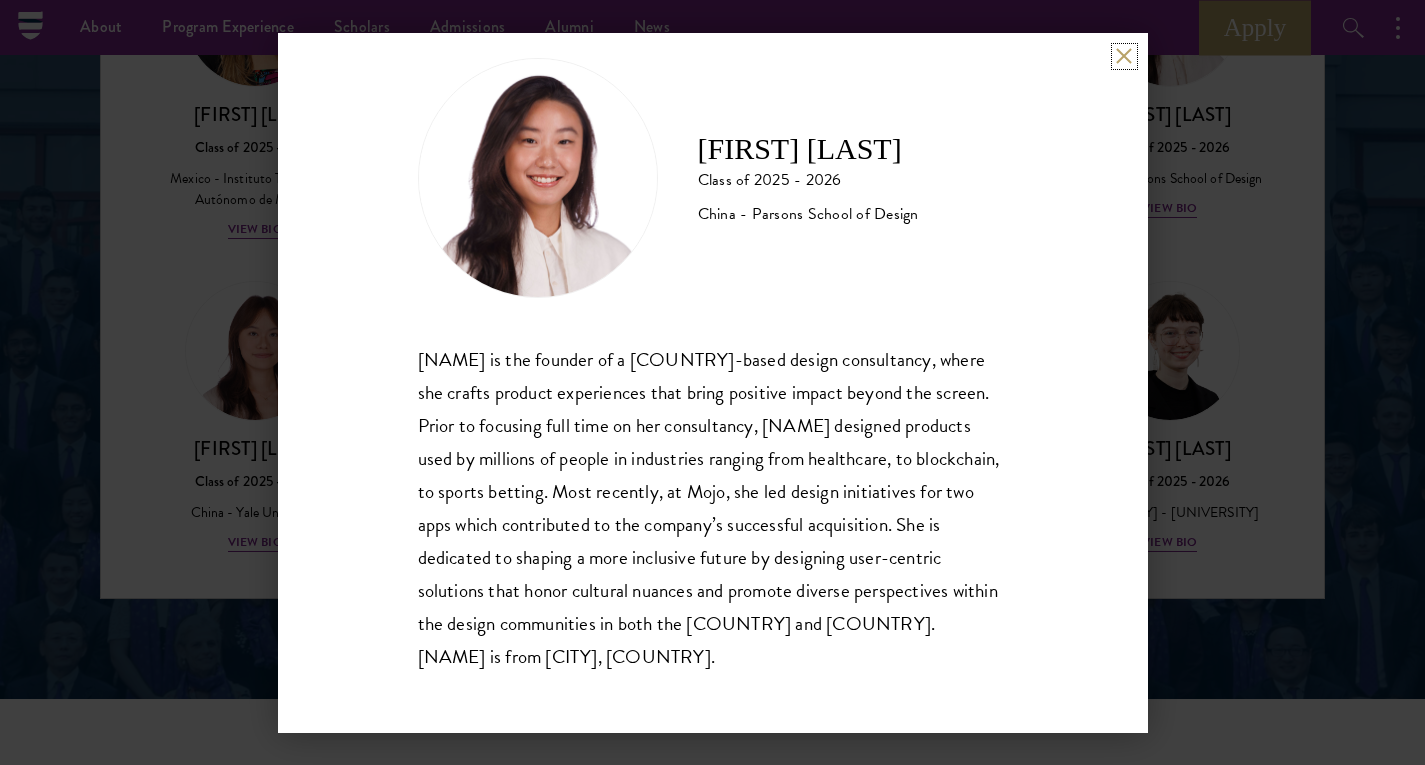 click at bounding box center [1124, 56] 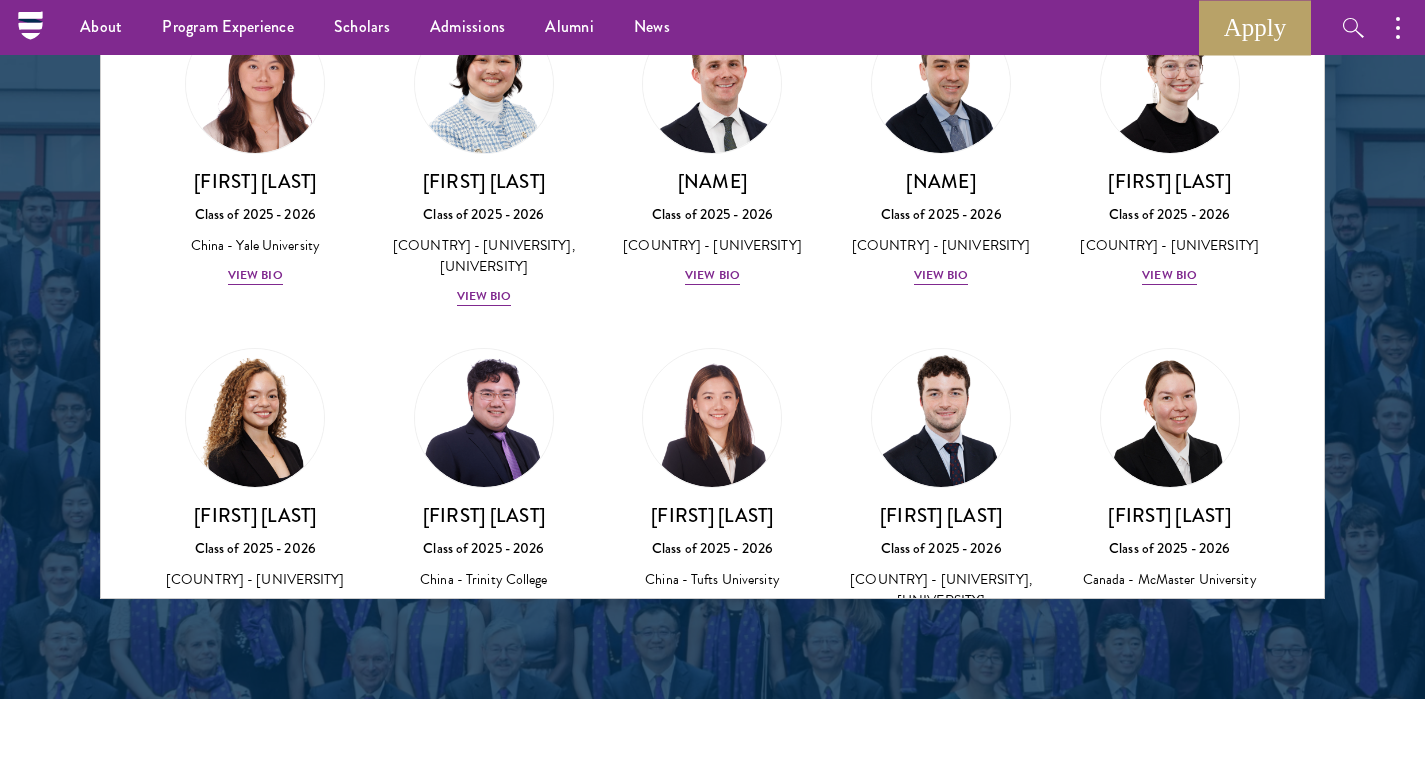 scroll, scrollTop: 1801, scrollLeft: 0, axis: vertical 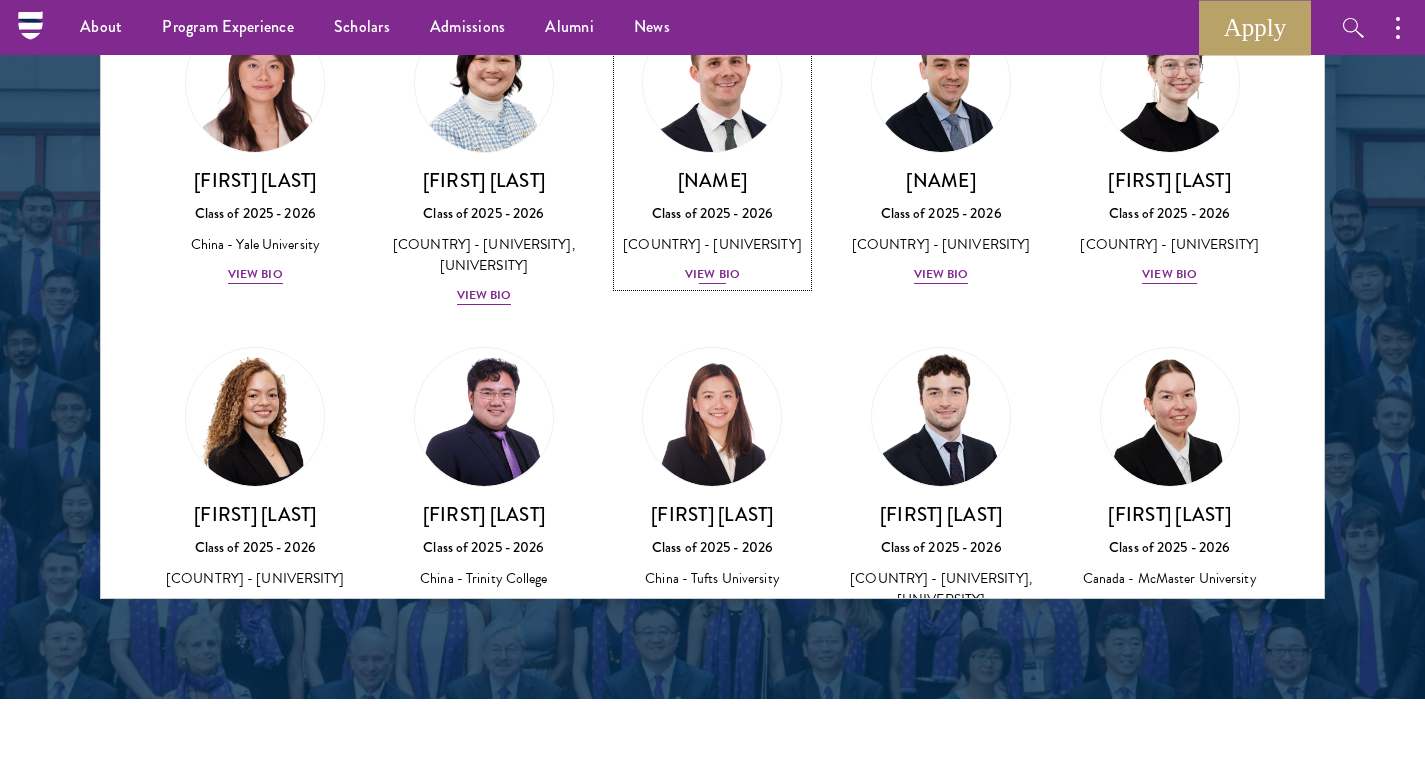 click on "View Bio" at bounding box center [712, 274] 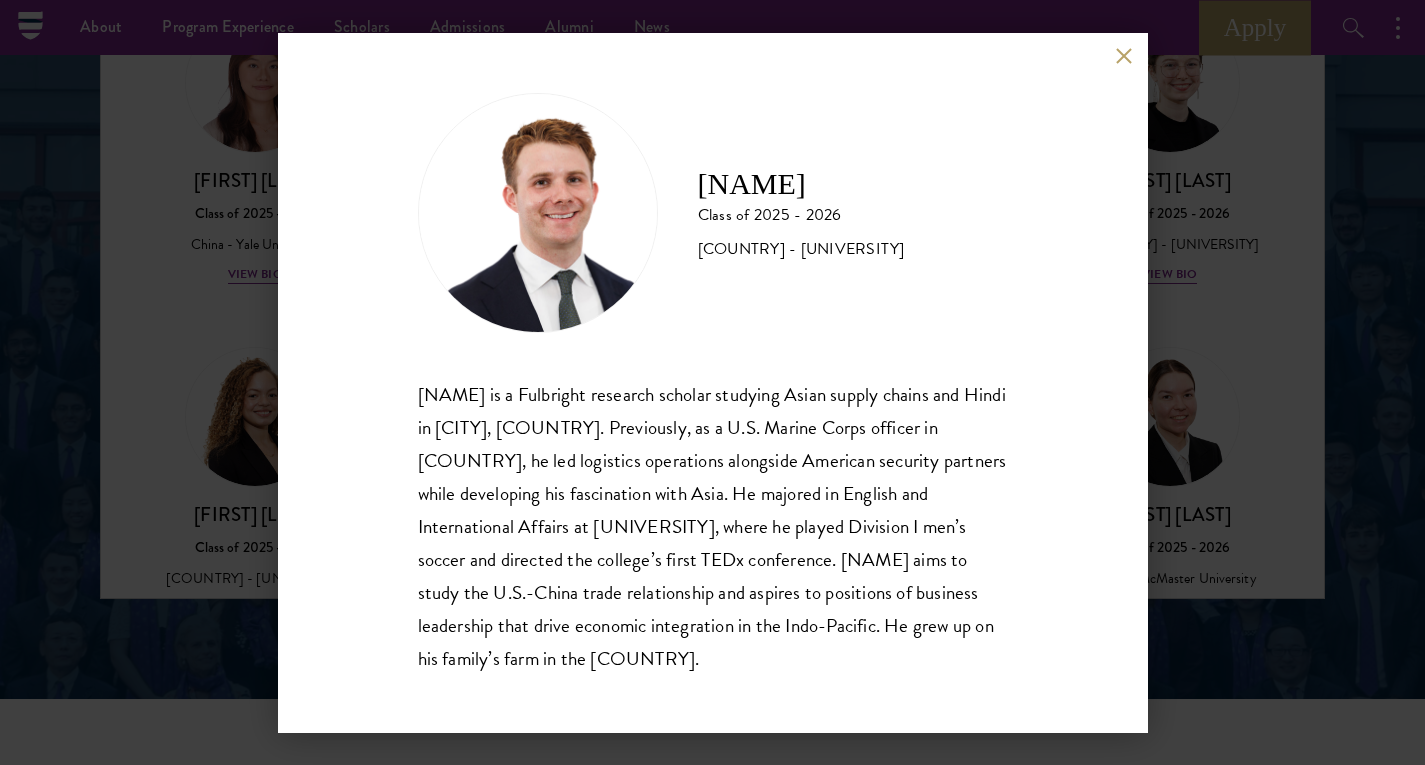 scroll, scrollTop: 2, scrollLeft: 0, axis: vertical 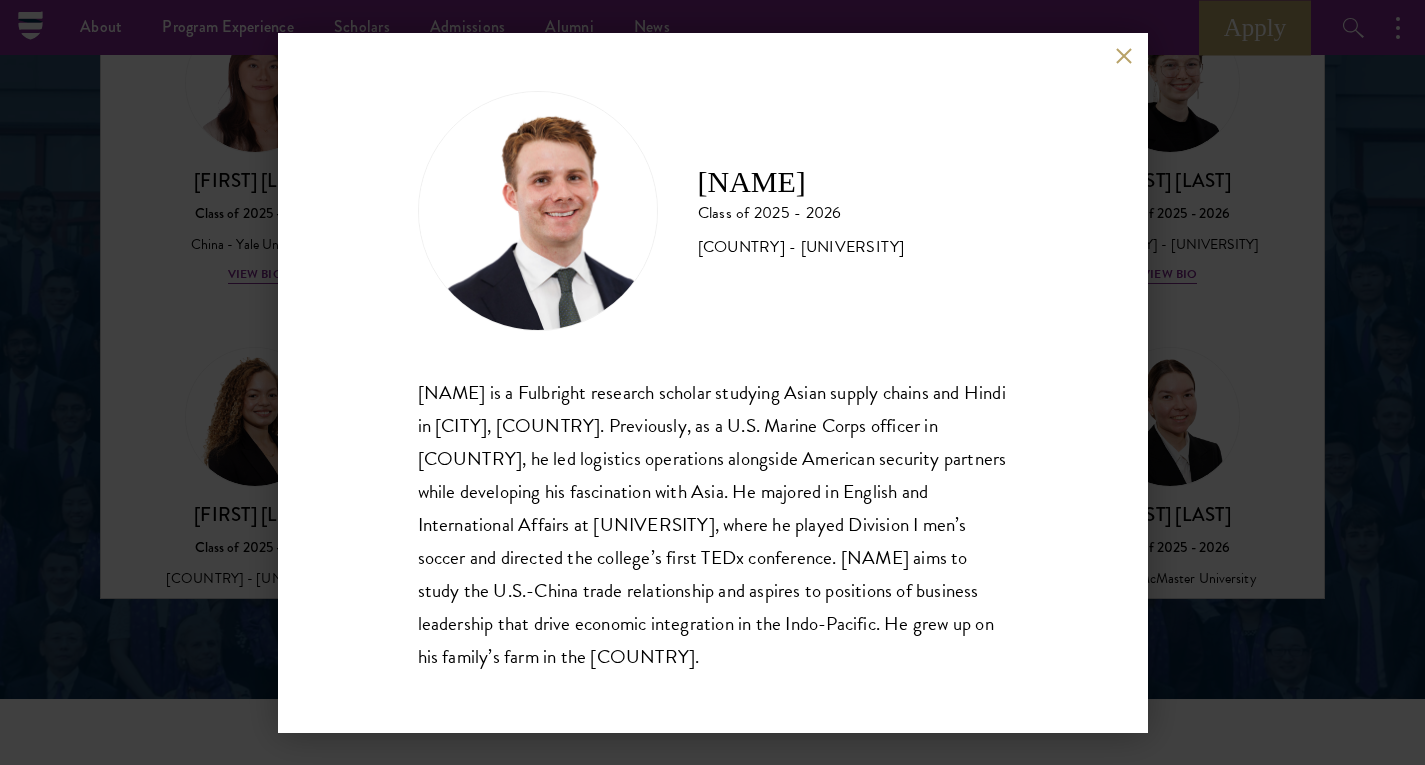 click at bounding box center (1124, 56) 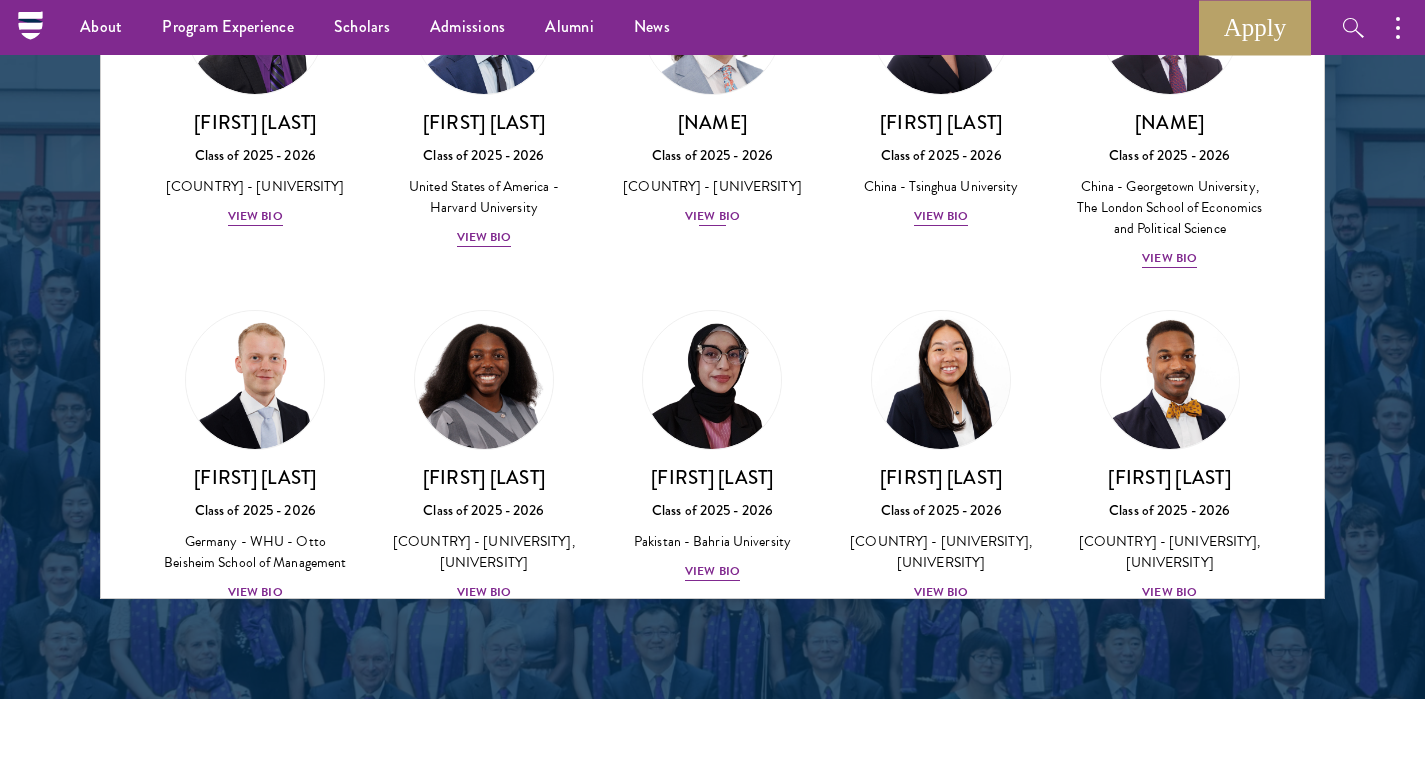 scroll, scrollTop: 3565, scrollLeft: 0, axis: vertical 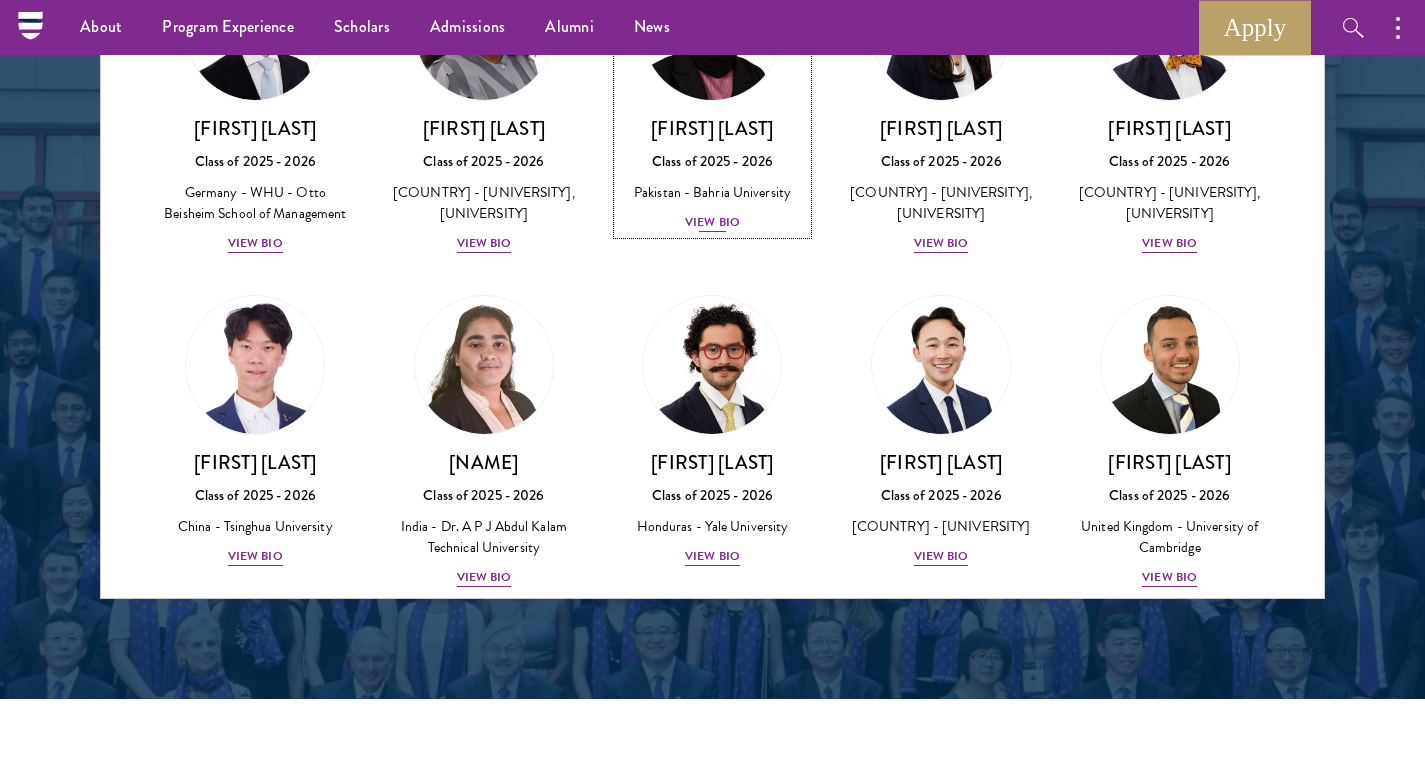 click on "View Bio" at bounding box center [712, 222] 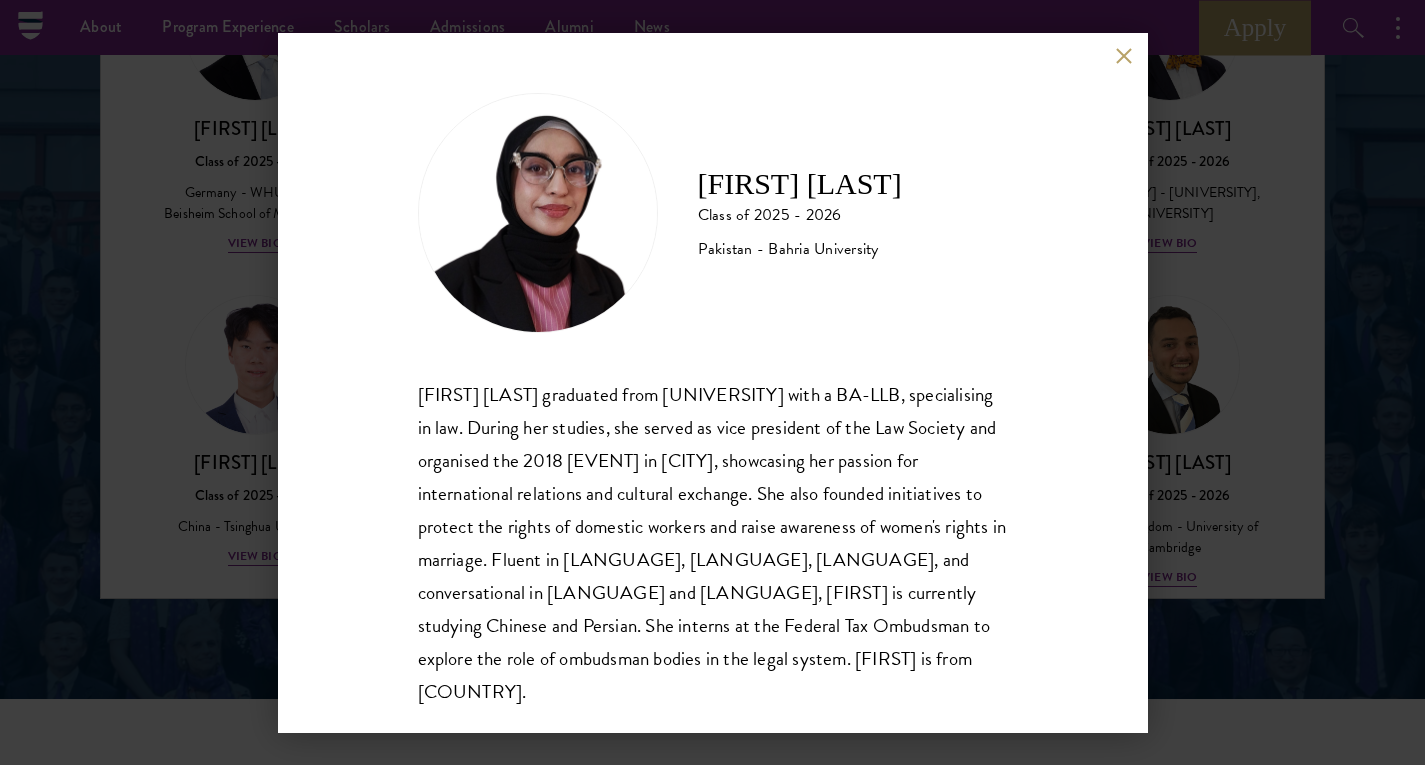 scroll, scrollTop: 35, scrollLeft: 0, axis: vertical 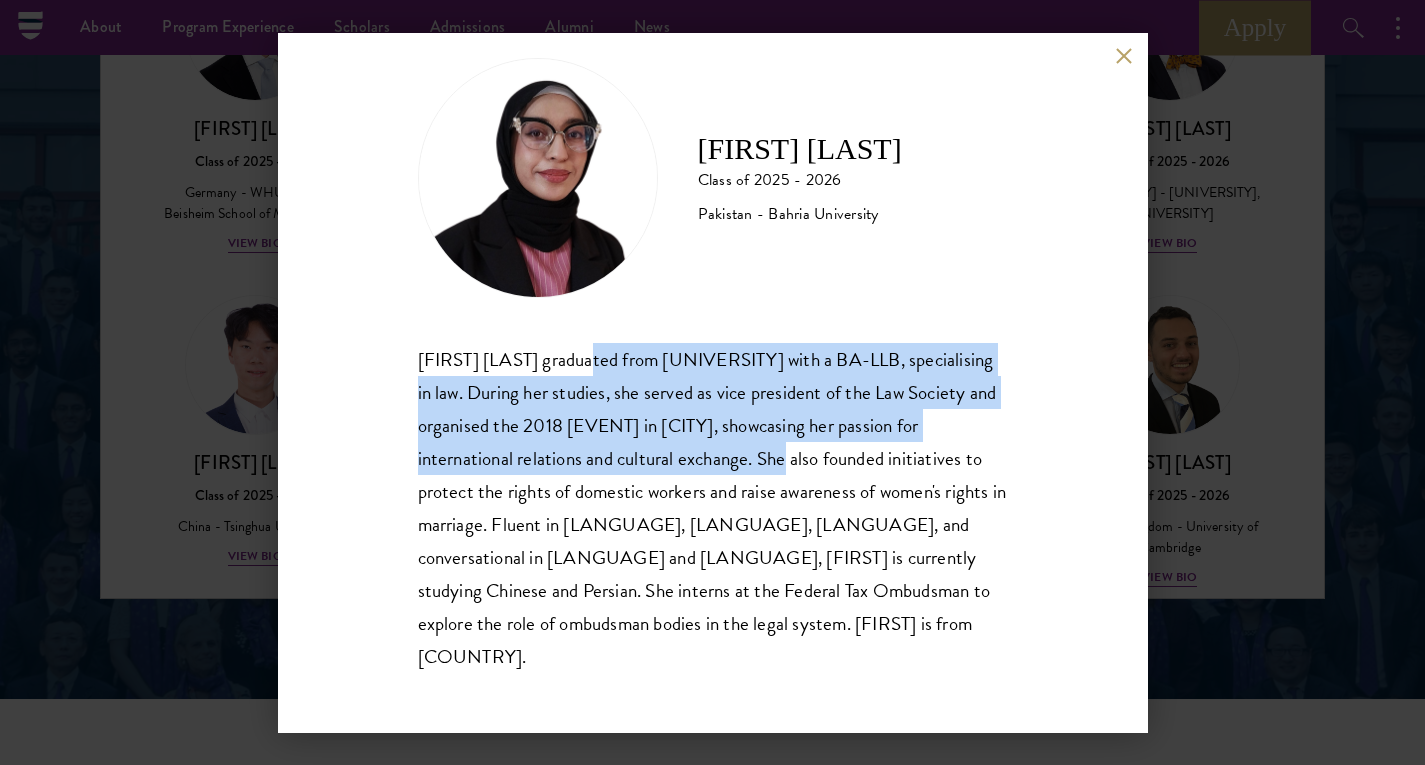 drag, startPoint x: 582, startPoint y: 368, endPoint x: 753, endPoint y: 451, distance: 190.07893 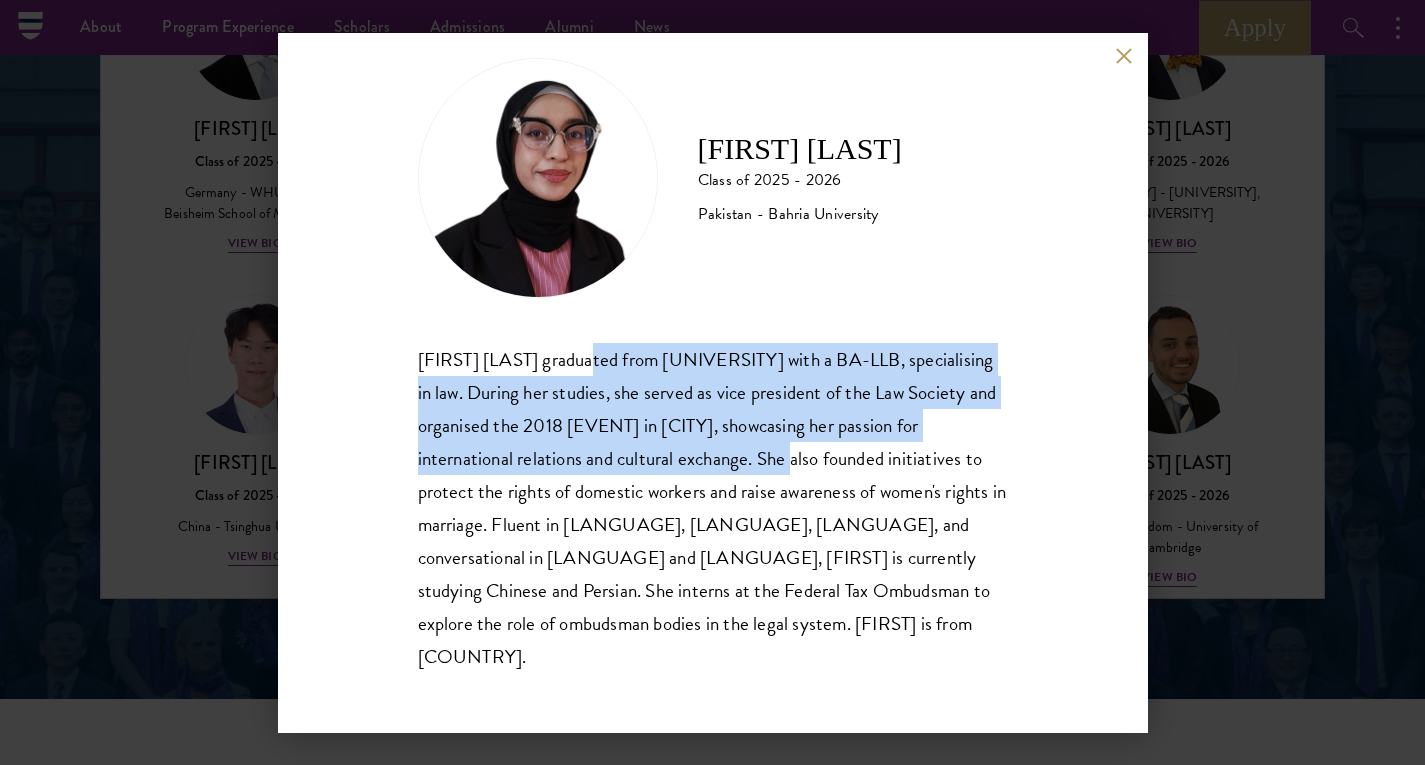 drag, startPoint x: 726, startPoint y: 542, endPoint x: 815, endPoint y: 660, distance: 147.80054 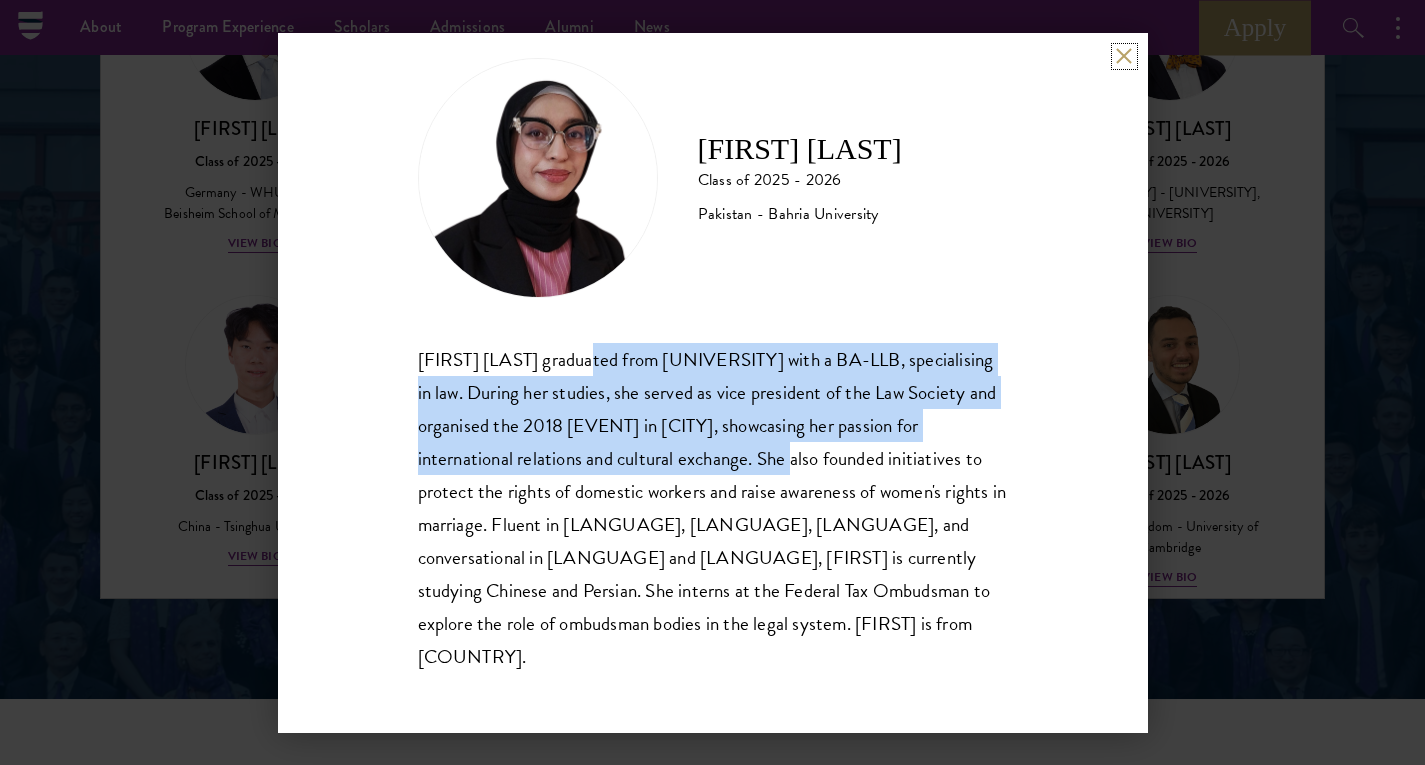 click at bounding box center (1124, 56) 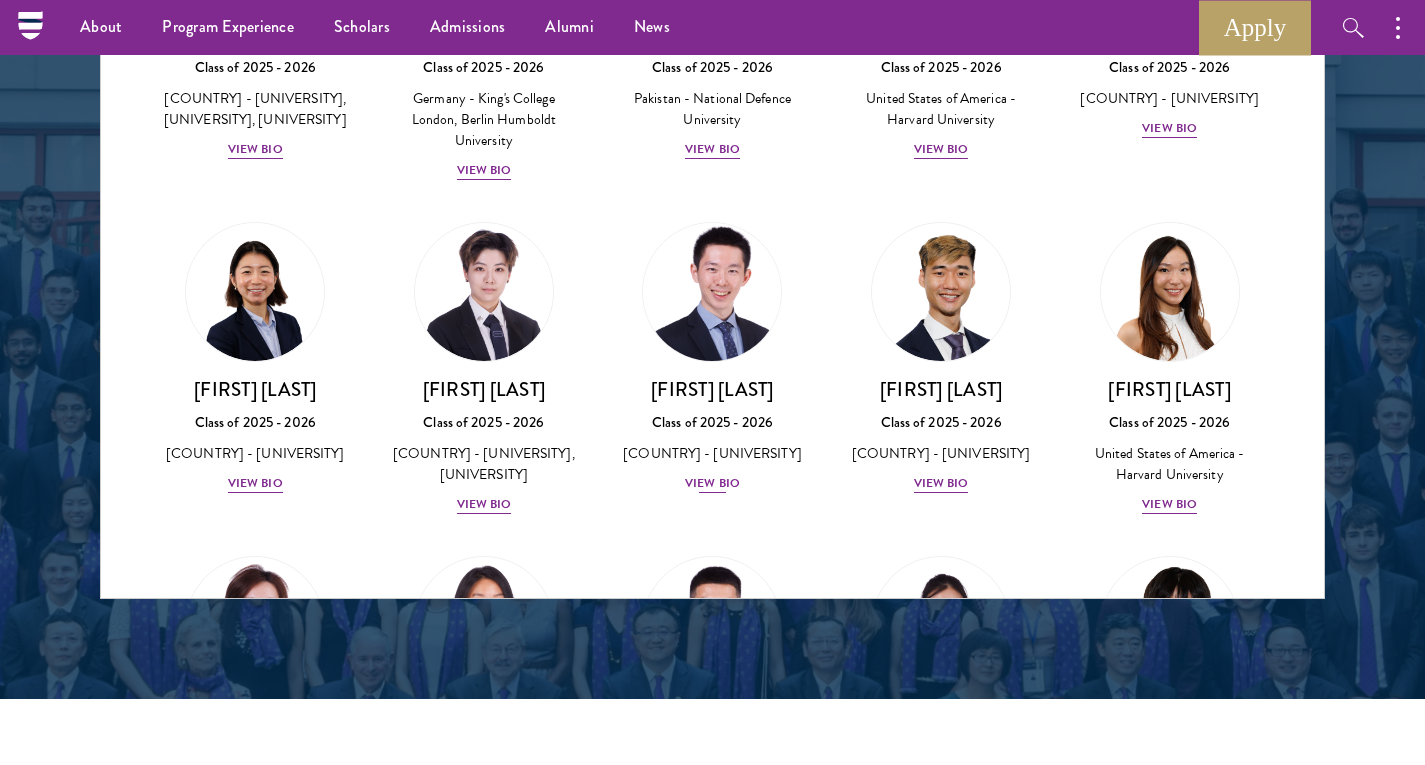 scroll, scrollTop: 4681, scrollLeft: 0, axis: vertical 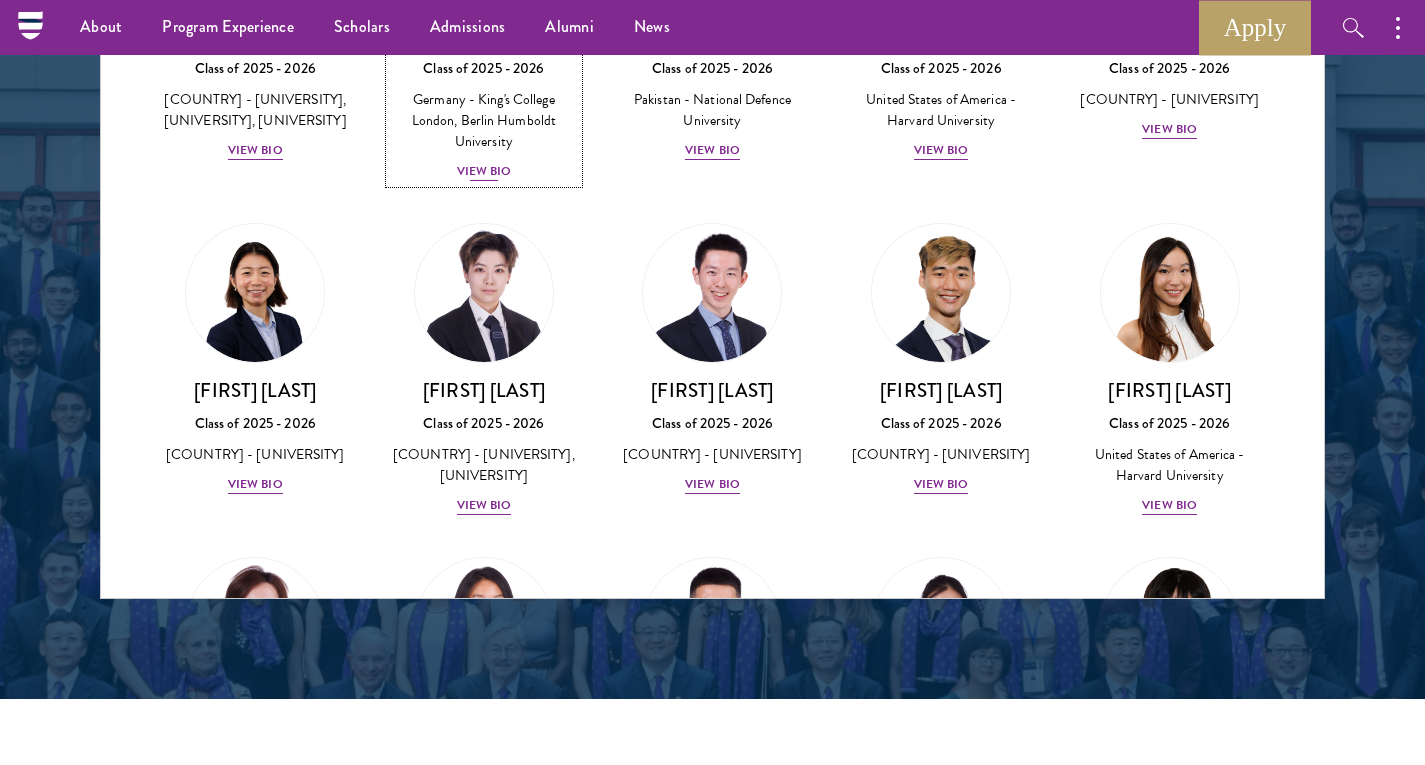 click on "View Bio" at bounding box center [484, 171] 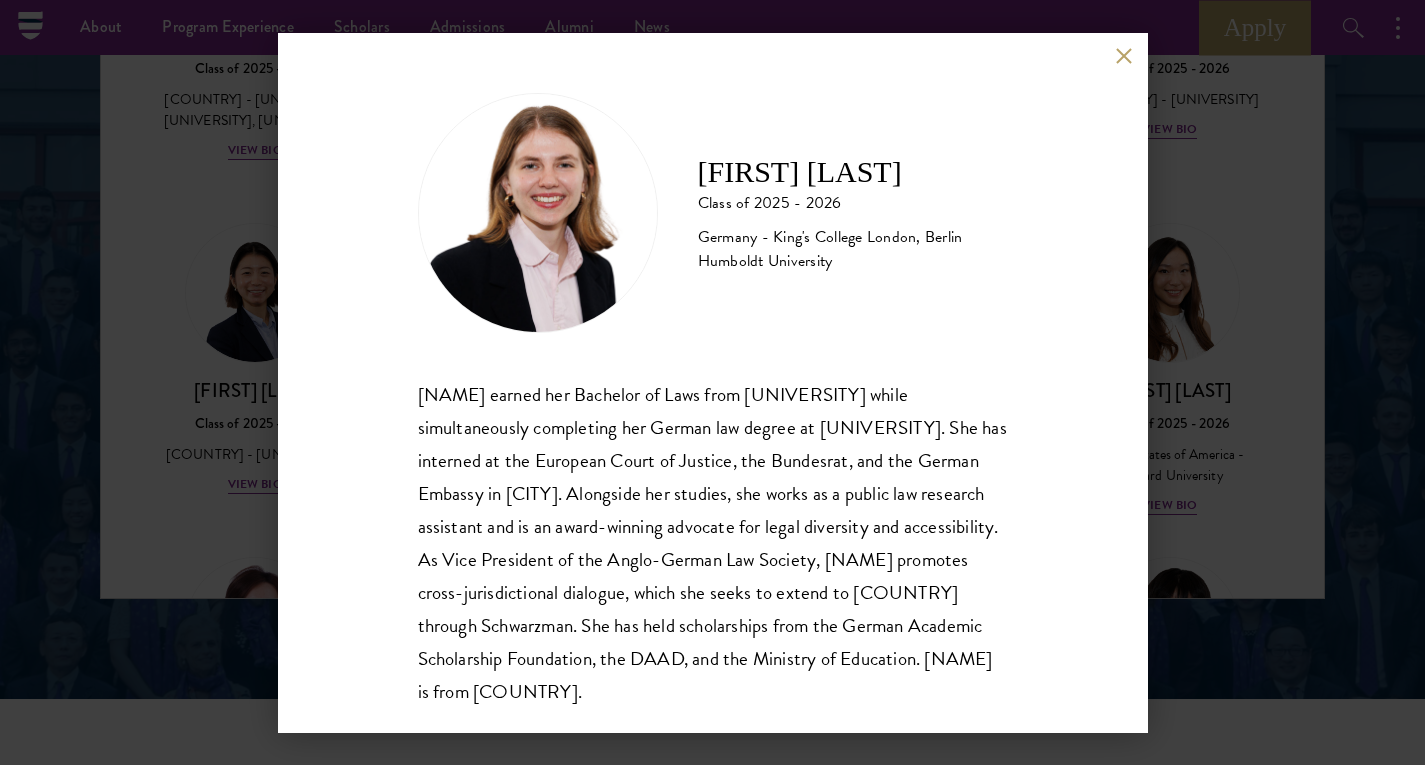 scroll, scrollTop: 35, scrollLeft: 0, axis: vertical 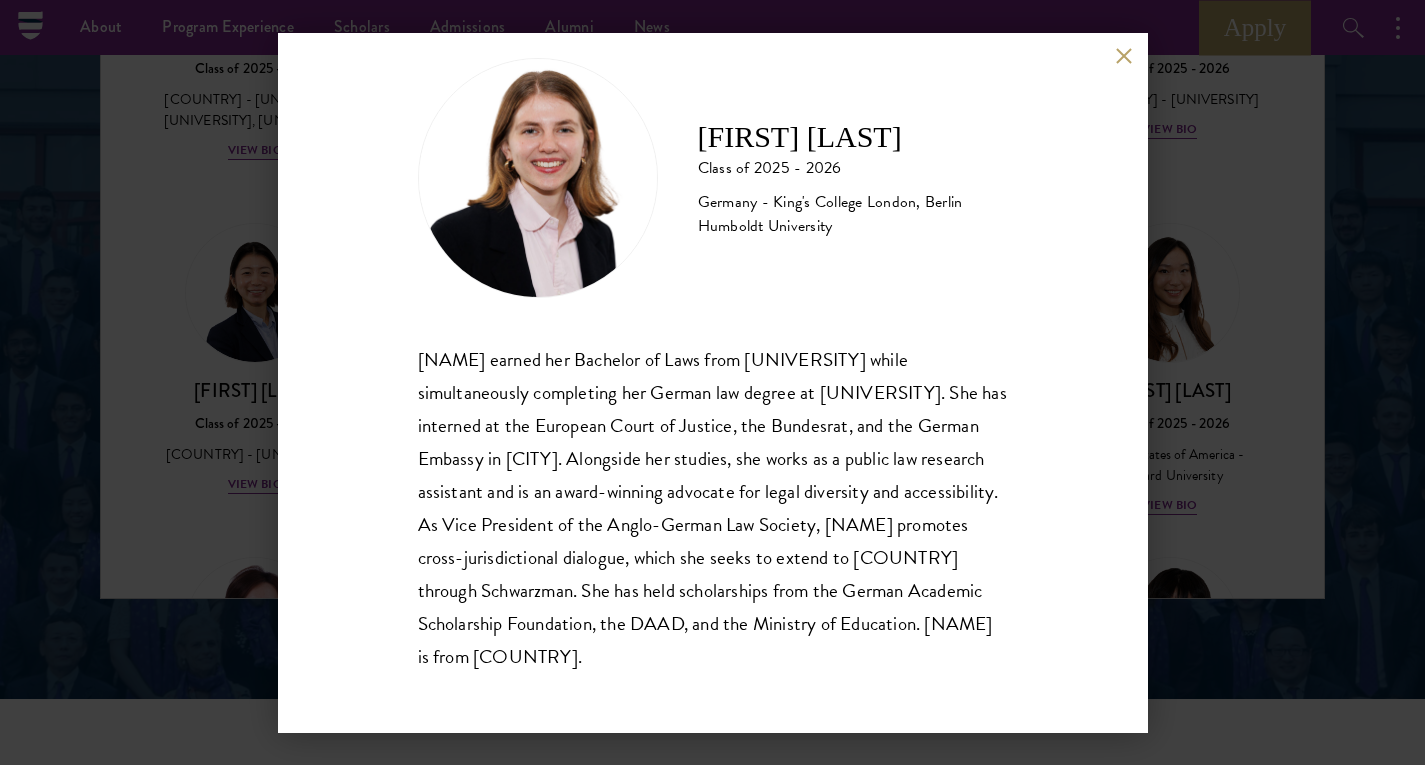 drag, startPoint x: 647, startPoint y: 372, endPoint x: 819, endPoint y: 648, distance: 325.2076 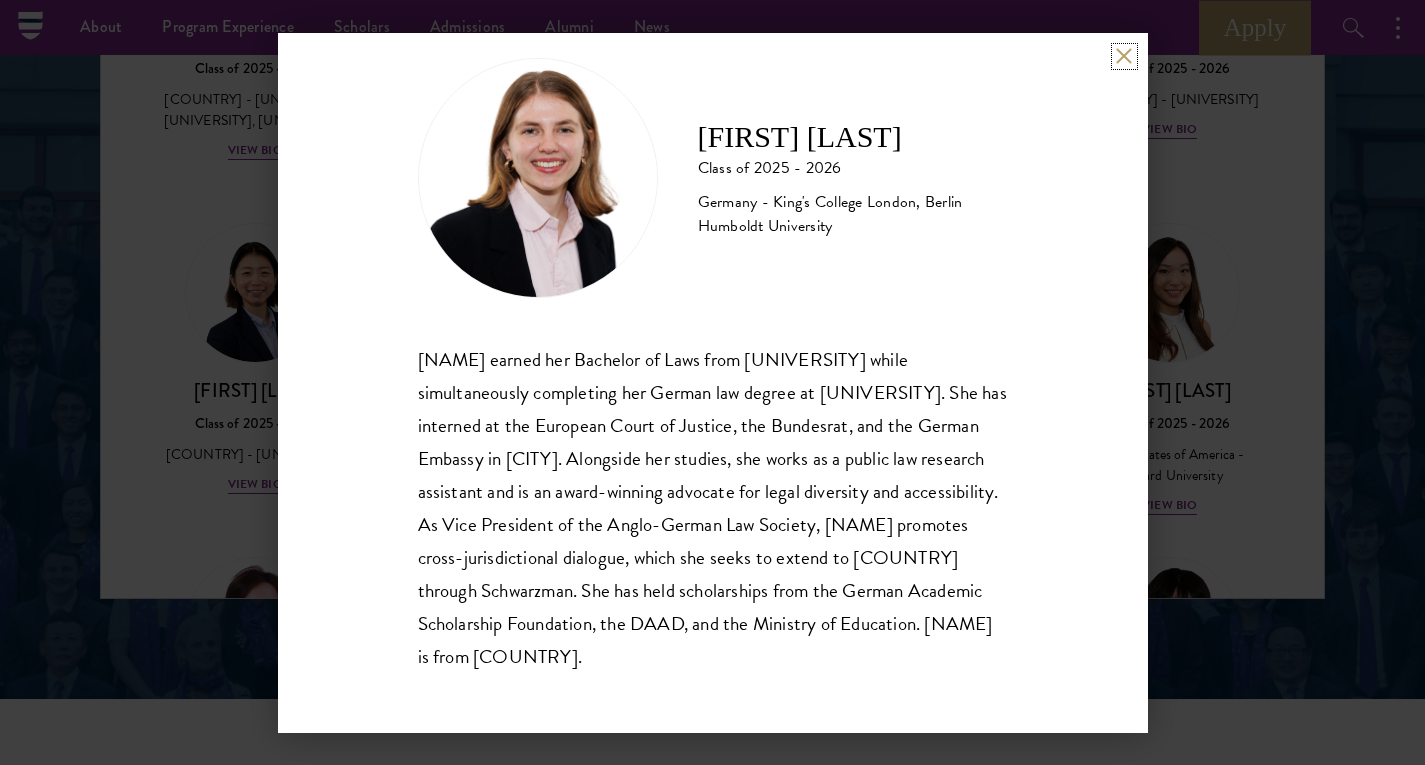 click at bounding box center [1124, 56] 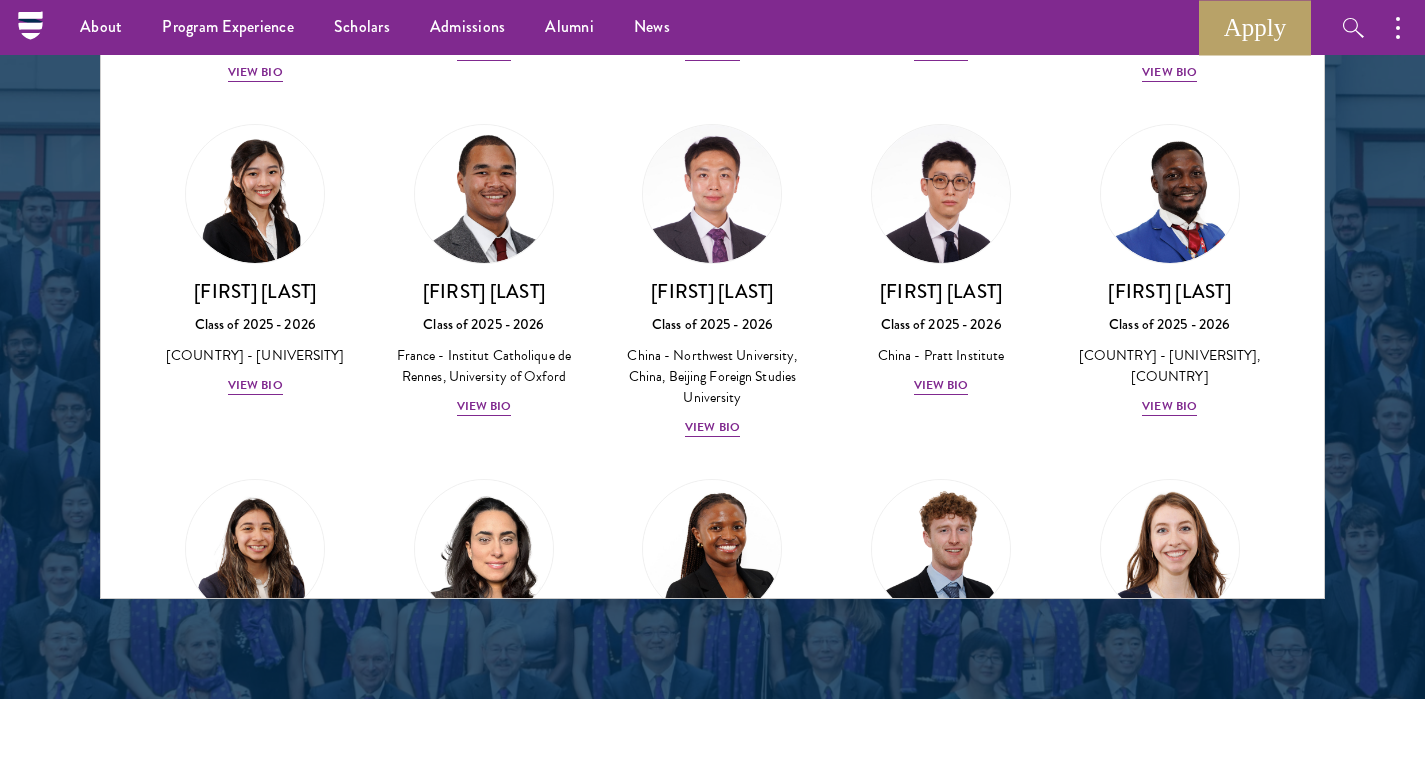 scroll, scrollTop: 5450, scrollLeft: 0, axis: vertical 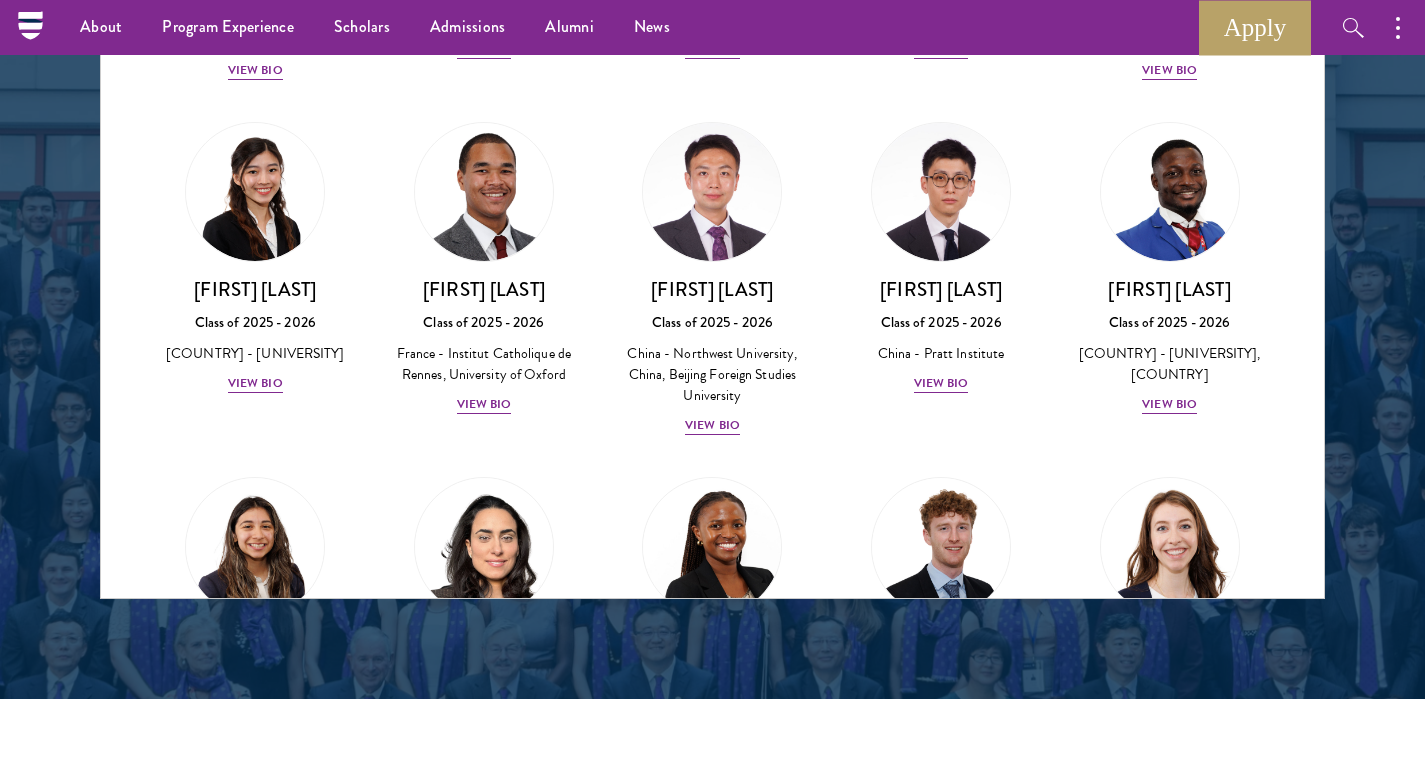 click on "[FIRST] [LAST]
Class of [YEAR] - [YEAR]
[COUNTRY] - [UNIVERSITY]
View Bio" at bounding box center (484, -76) 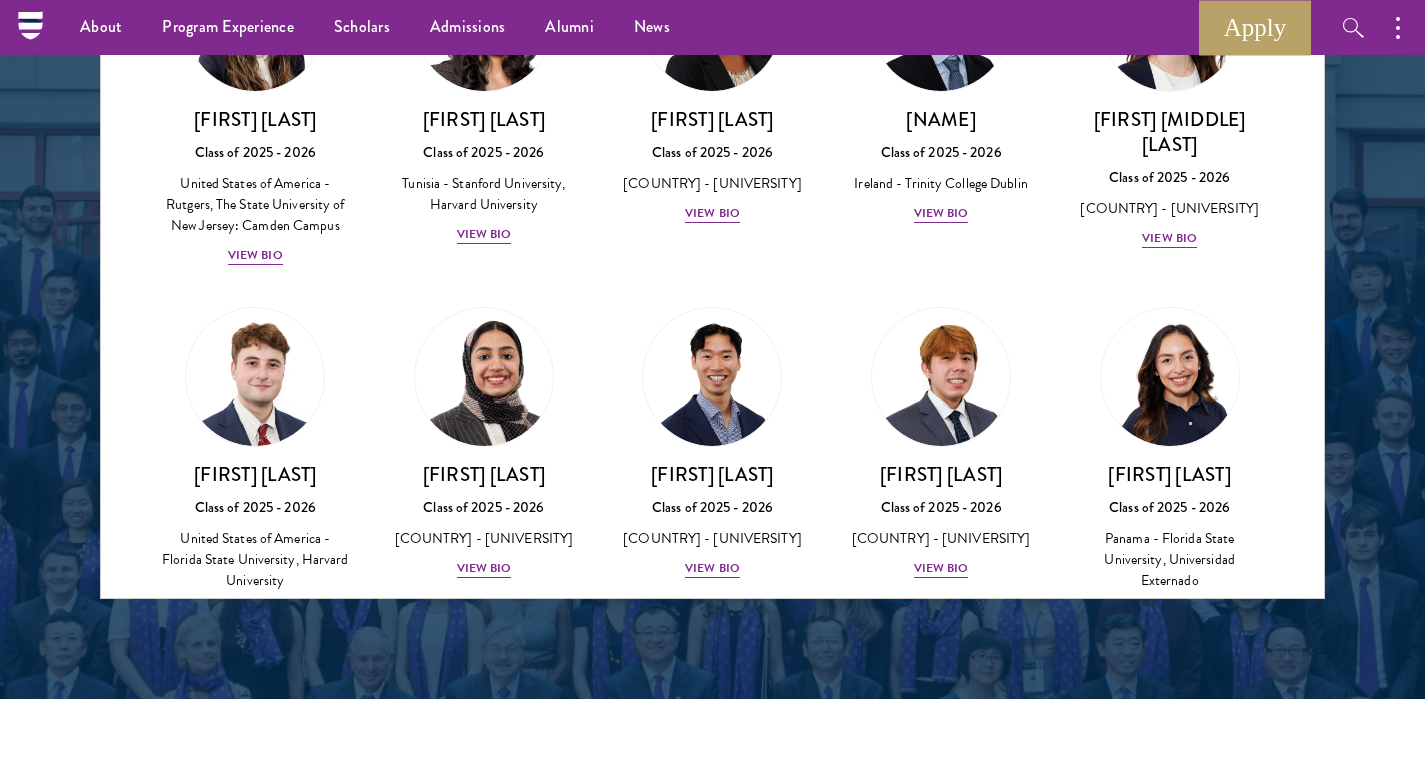 scroll, scrollTop: 5976, scrollLeft: 0, axis: vertical 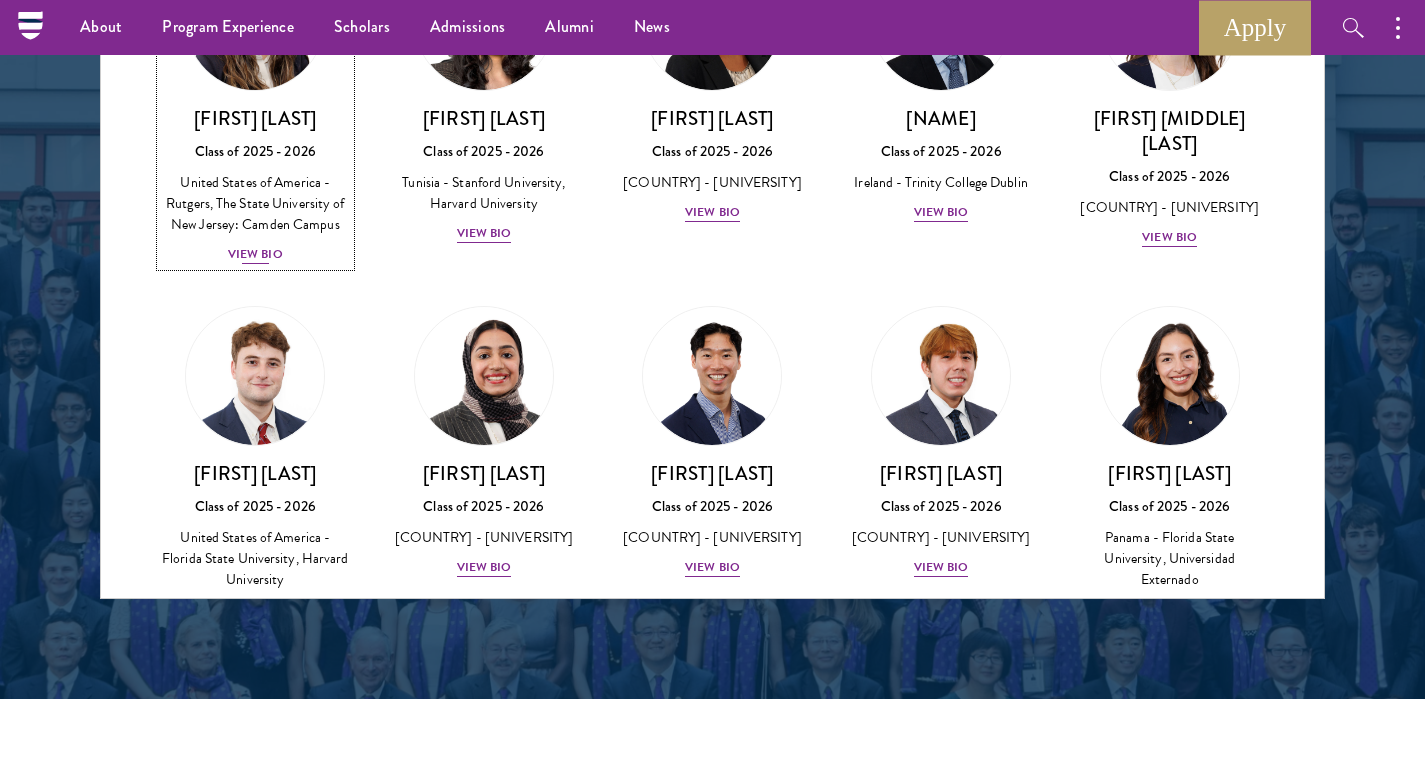 click on "View Bio" at bounding box center (255, 254) 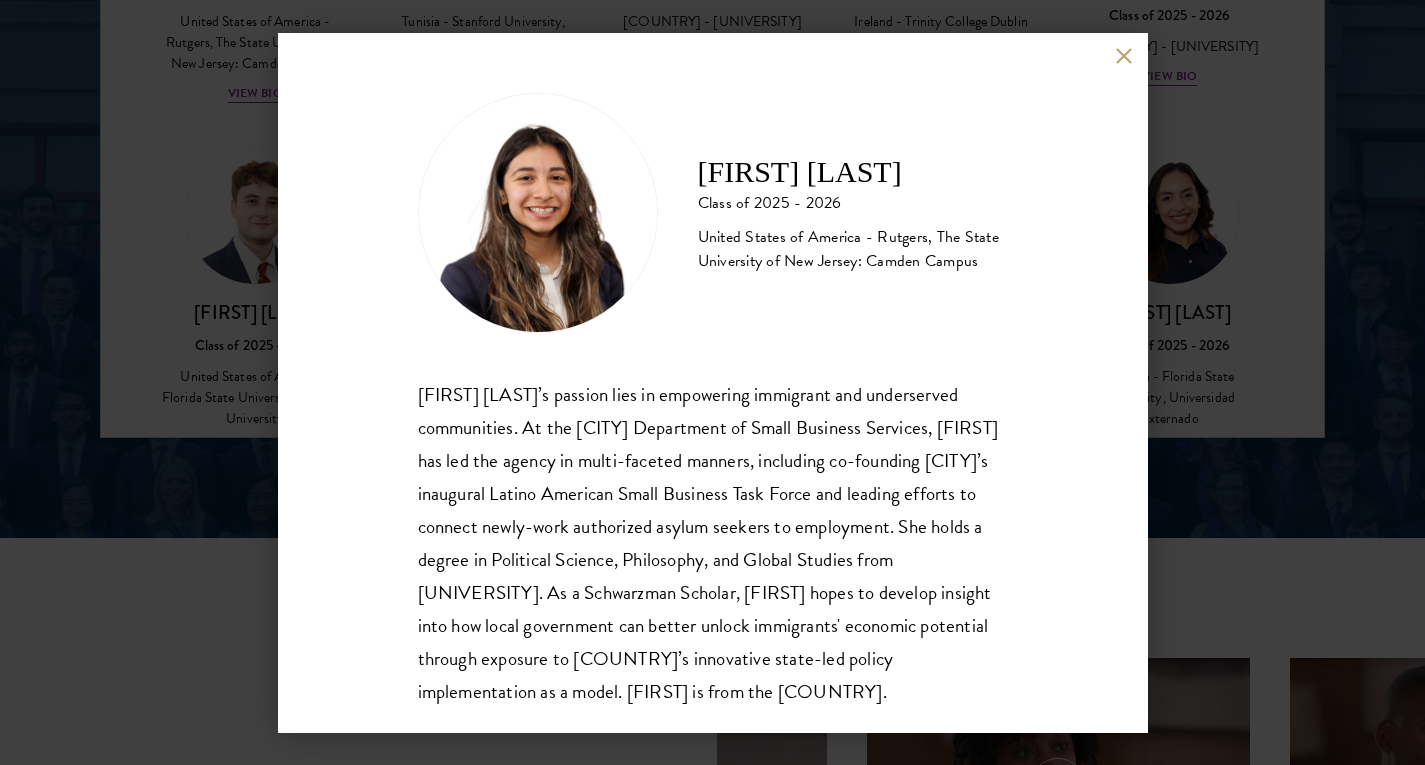 scroll, scrollTop: 2816, scrollLeft: 0, axis: vertical 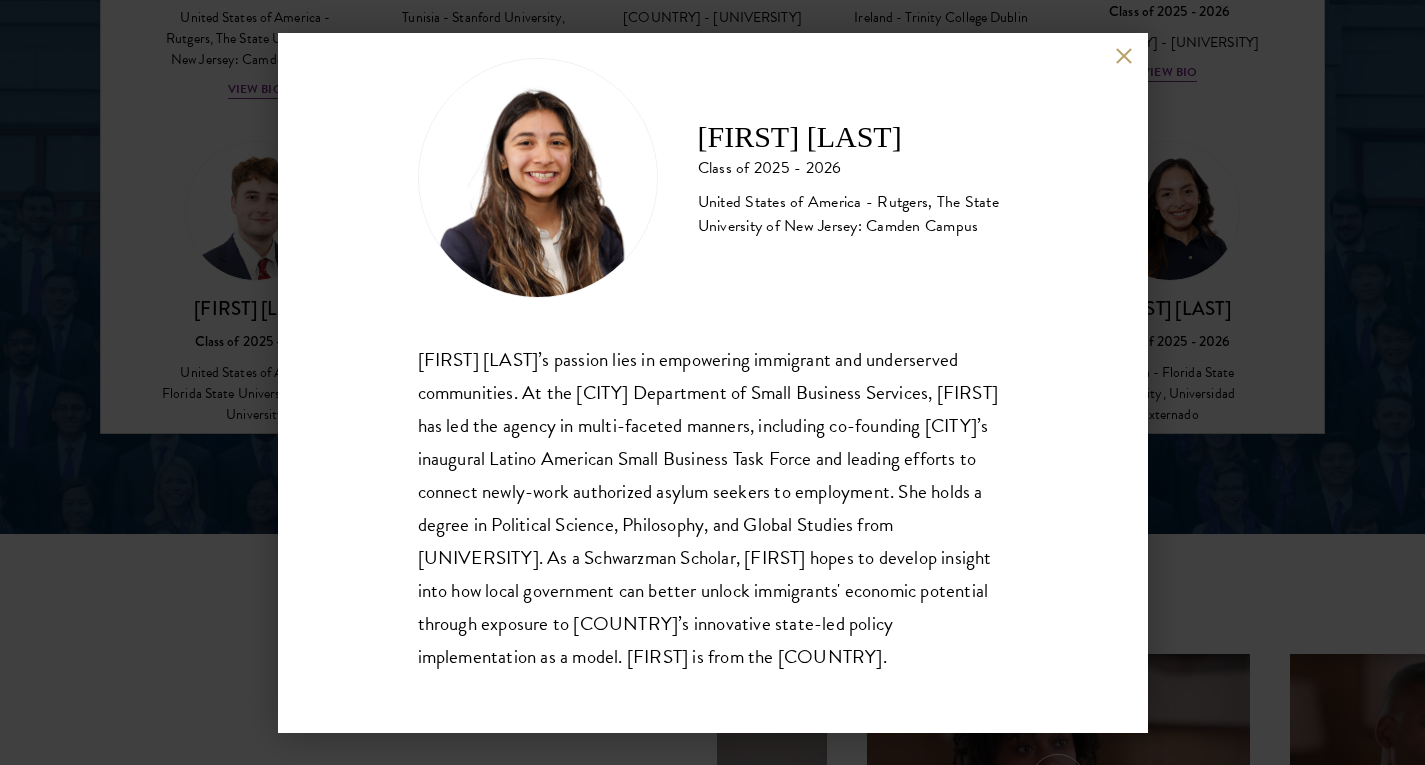 click at bounding box center (1124, 56) 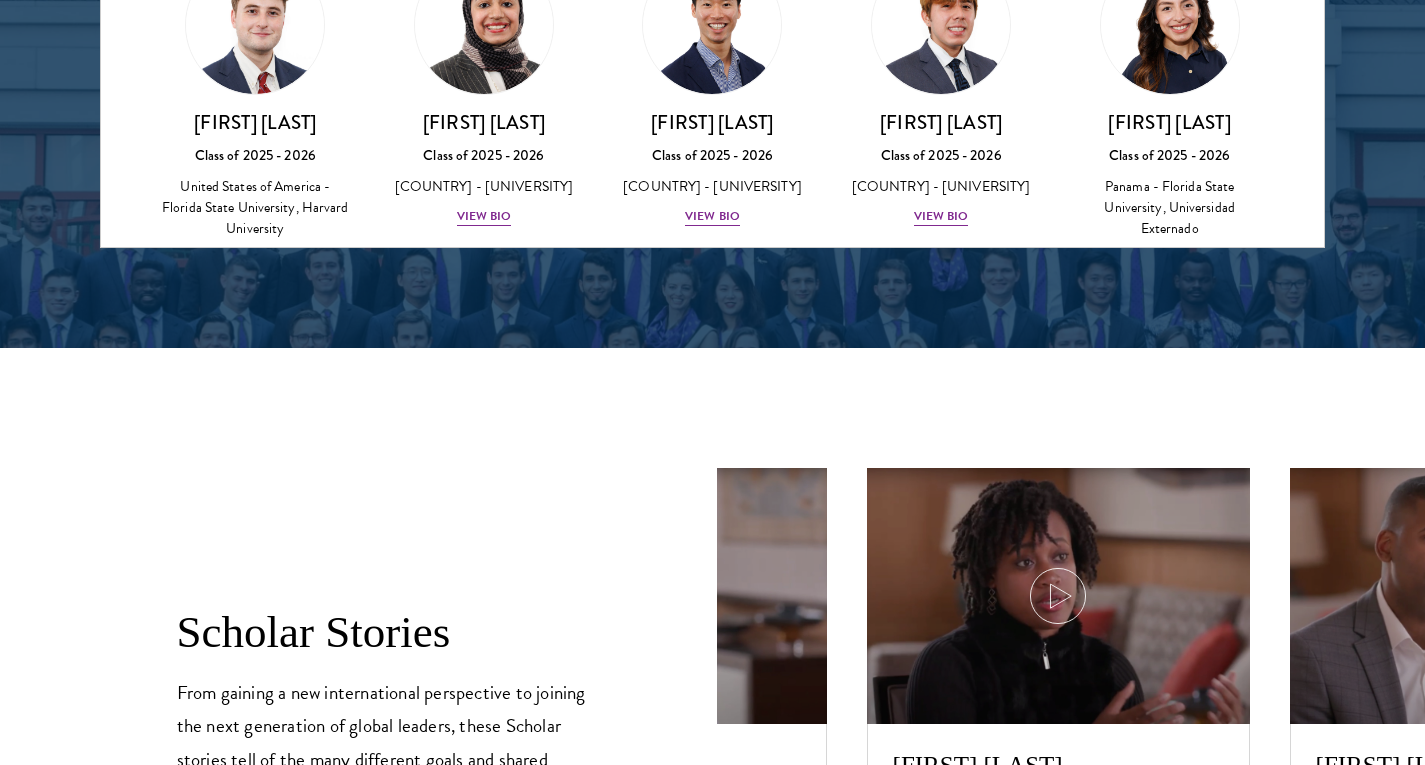 scroll, scrollTop: 3003, scrollLeft: 0, axis: vertical 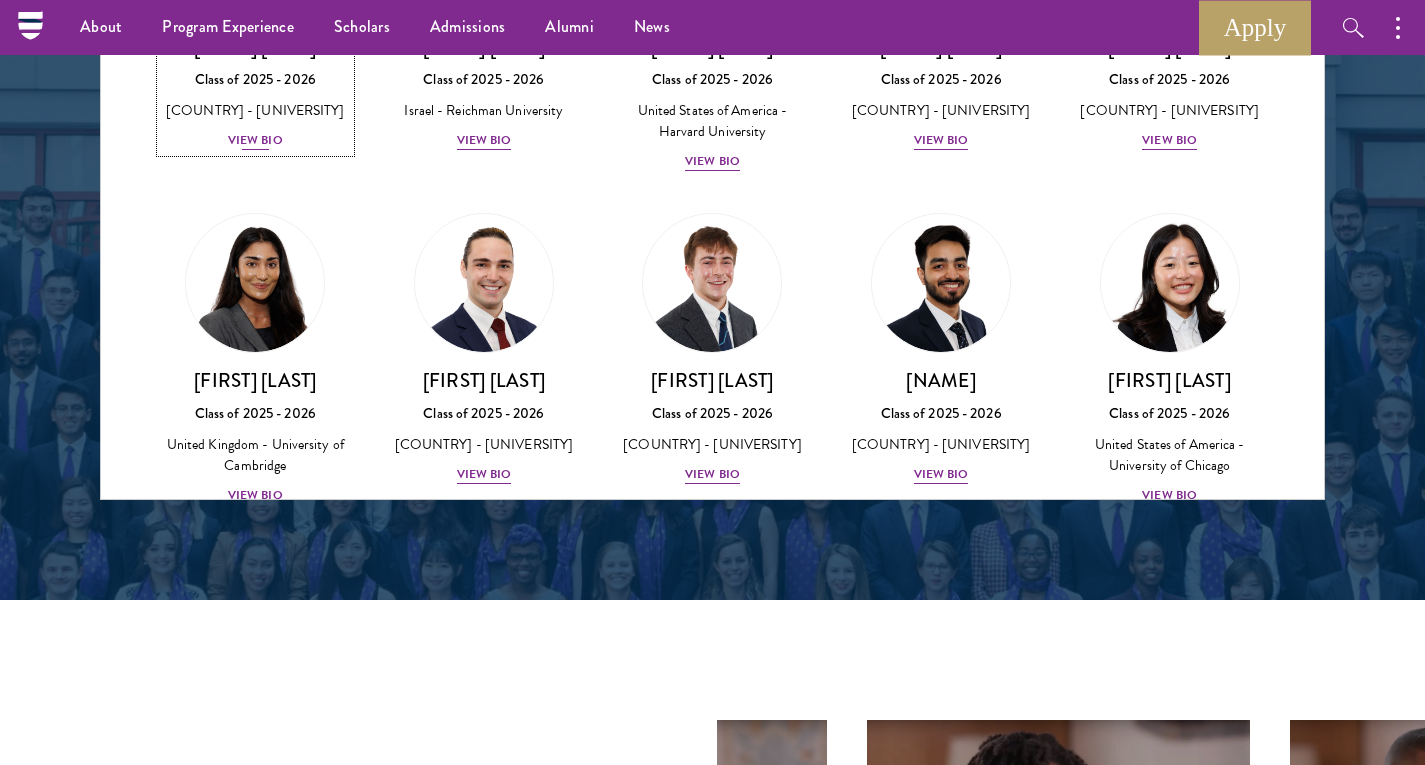 click on "View Bio" at bounding box center [255, 140] 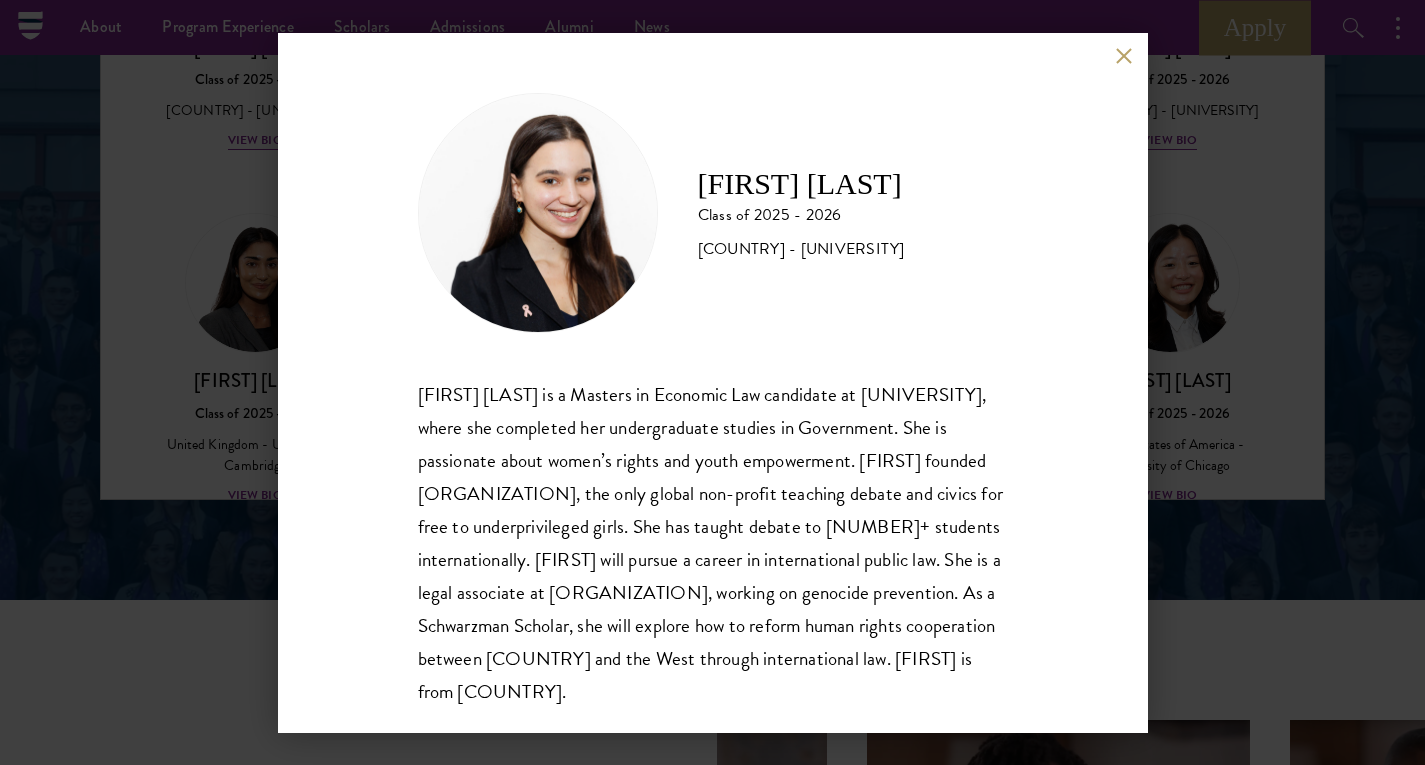 scroll, scrollTop: 35, scrollLeft: 0, axis: vertical 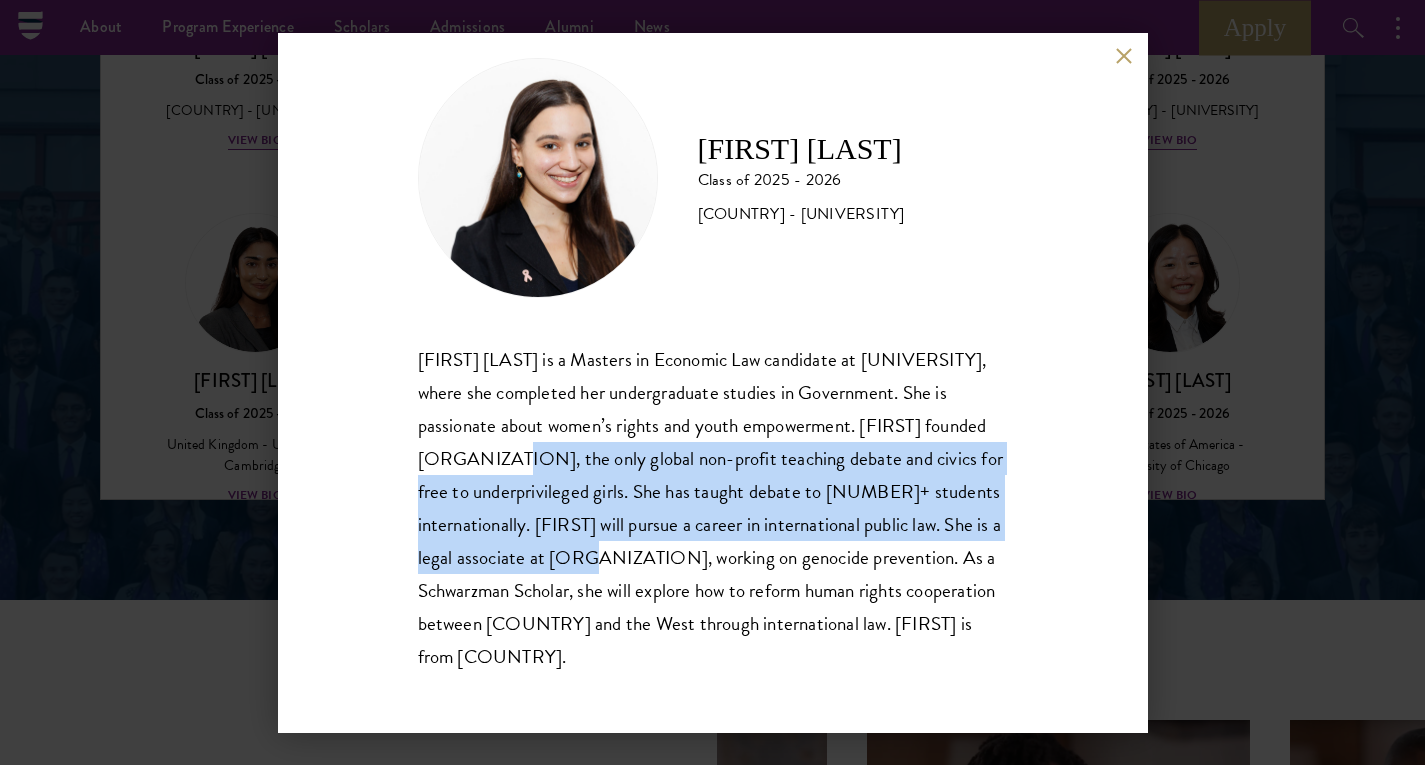 drag, startPoint x: 540, startPoint y: 457, endPoint x: 670, endPoint y: 550, distance: 159.84055 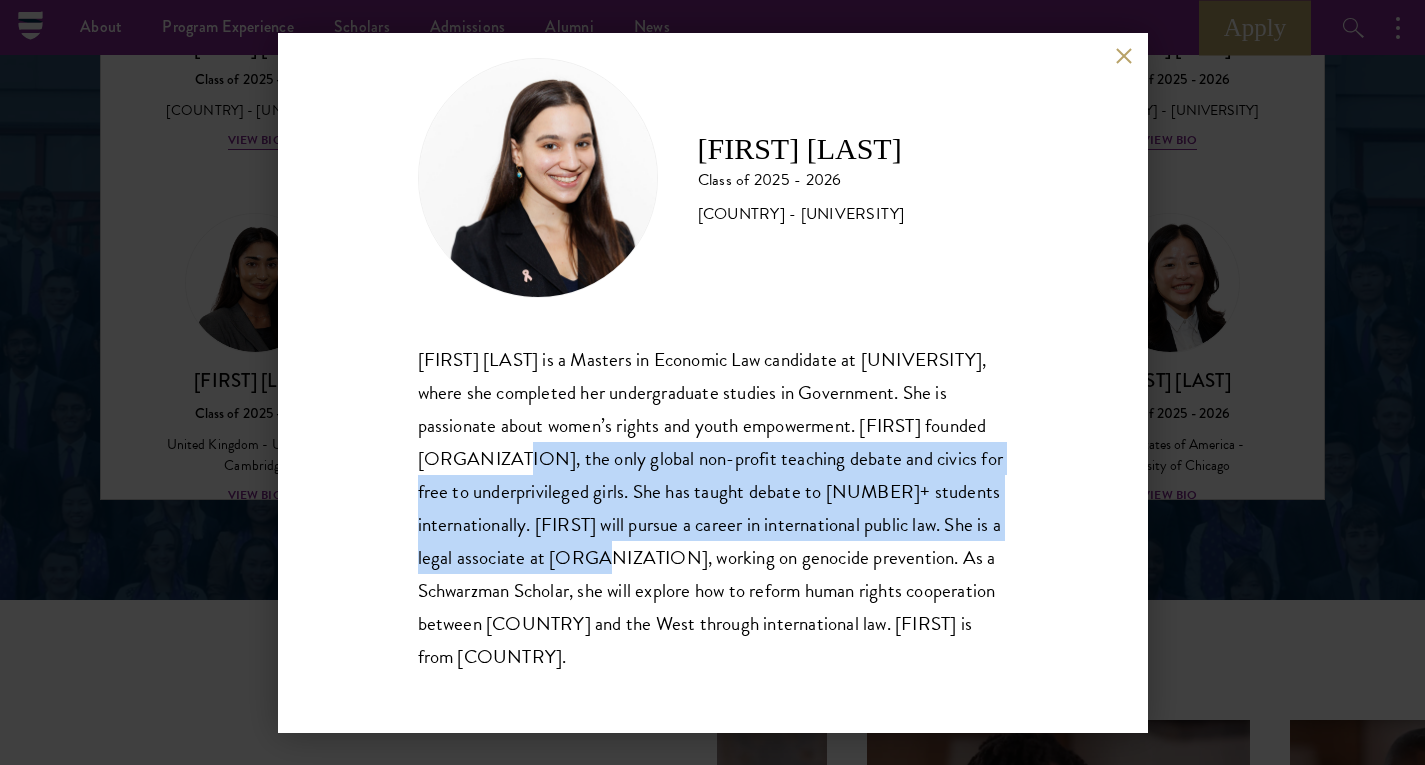 drag, startPoint x: 518, startPoint y: 589, endPoint x: 791, endPoint y: 654, distance: 280.63144 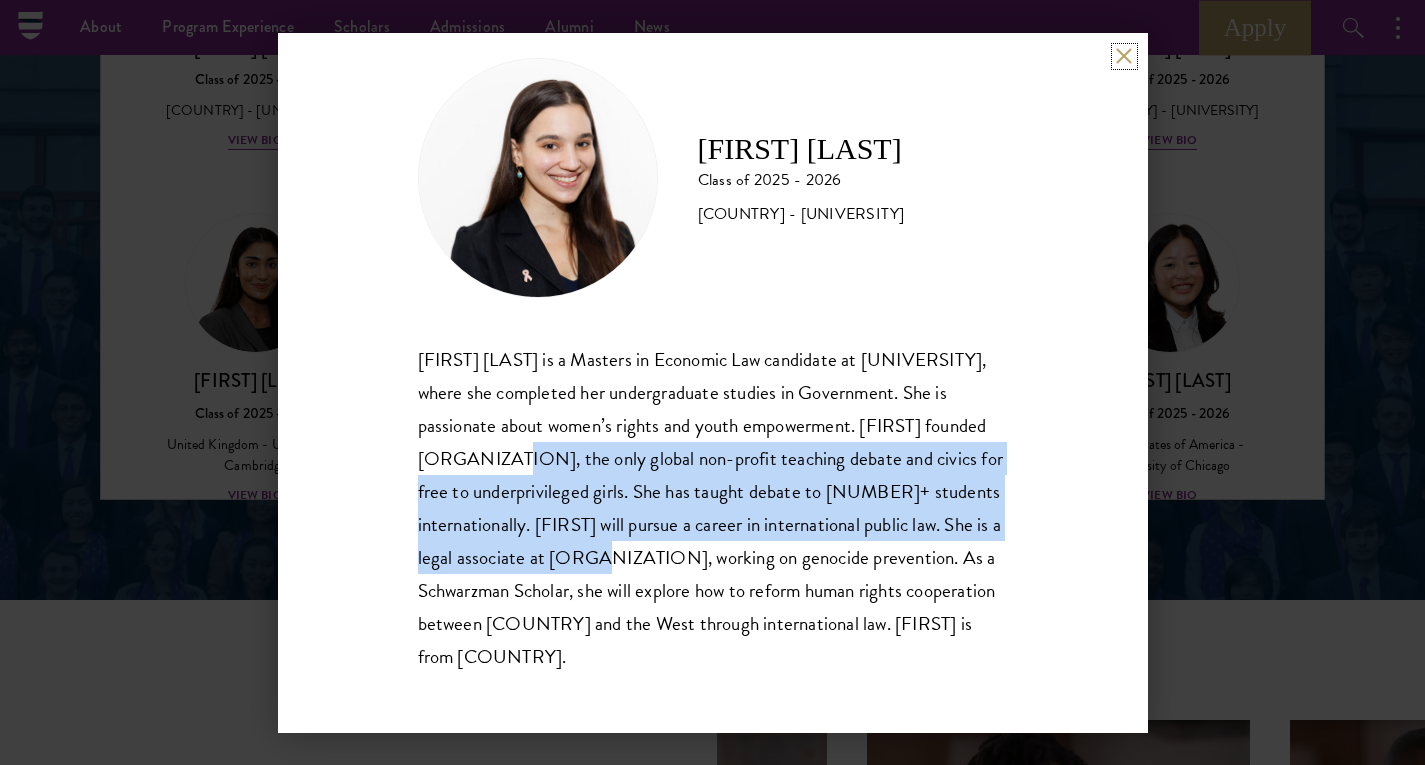 click at bounding box center [1124, 56] 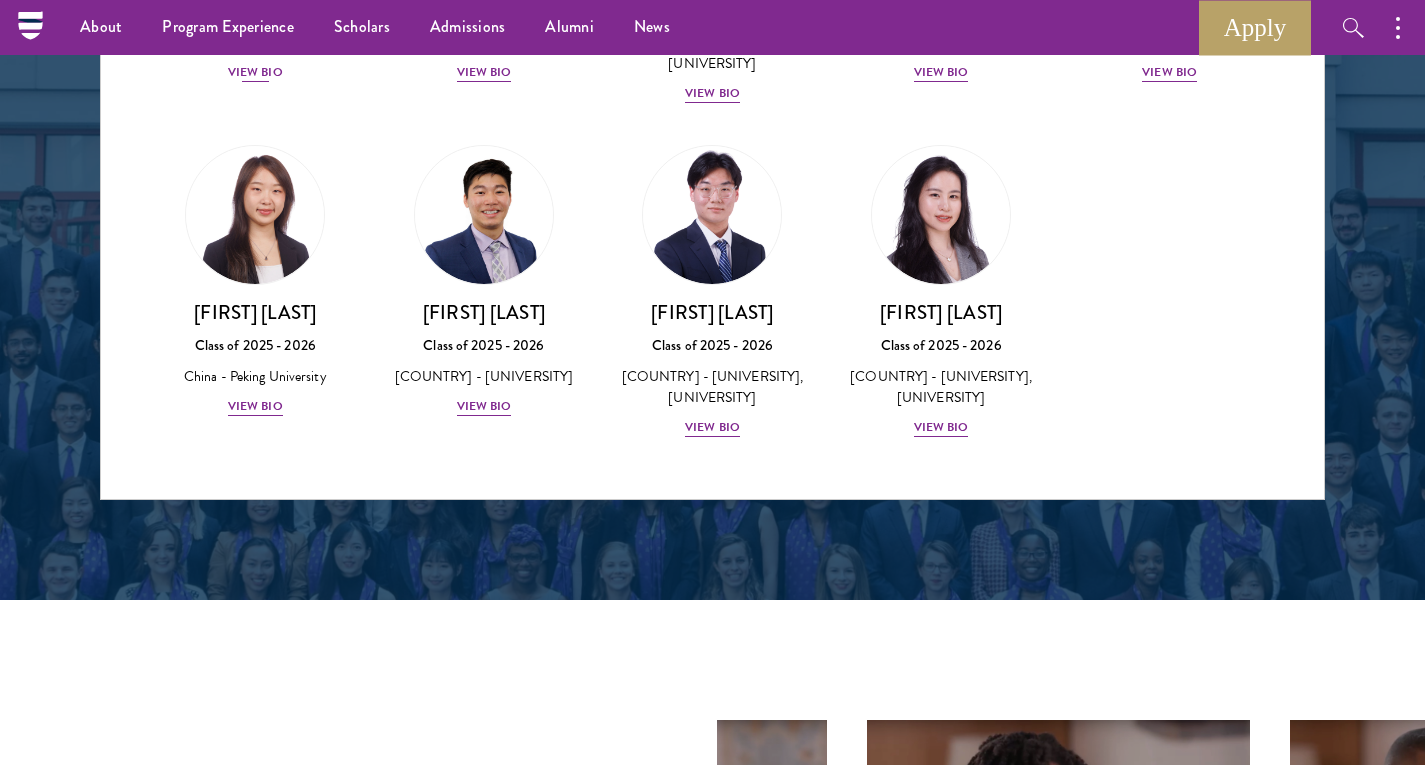 scroll, scrollTop: 9535, scrollLeft: 0, axis: vertical 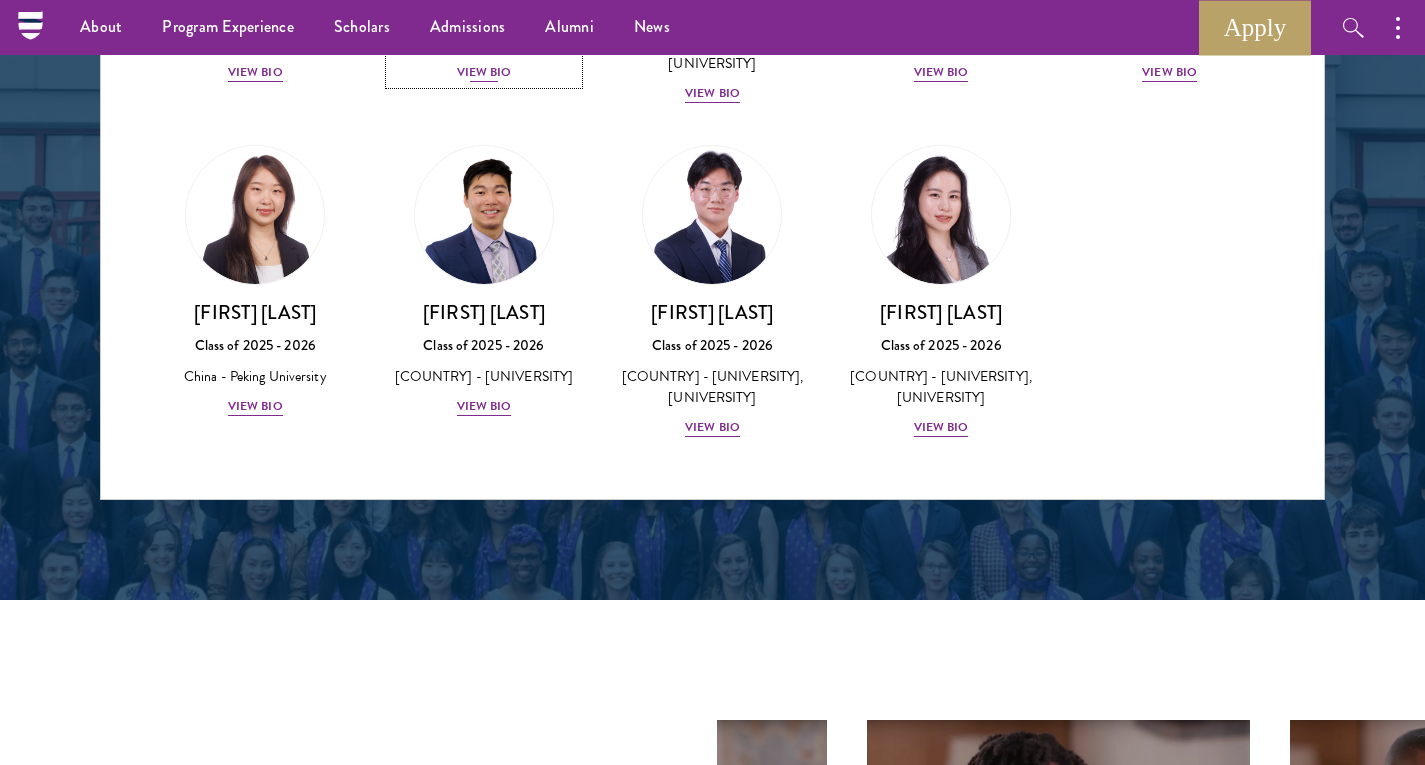 click on "View Bio" at bounding box center (484, 72) 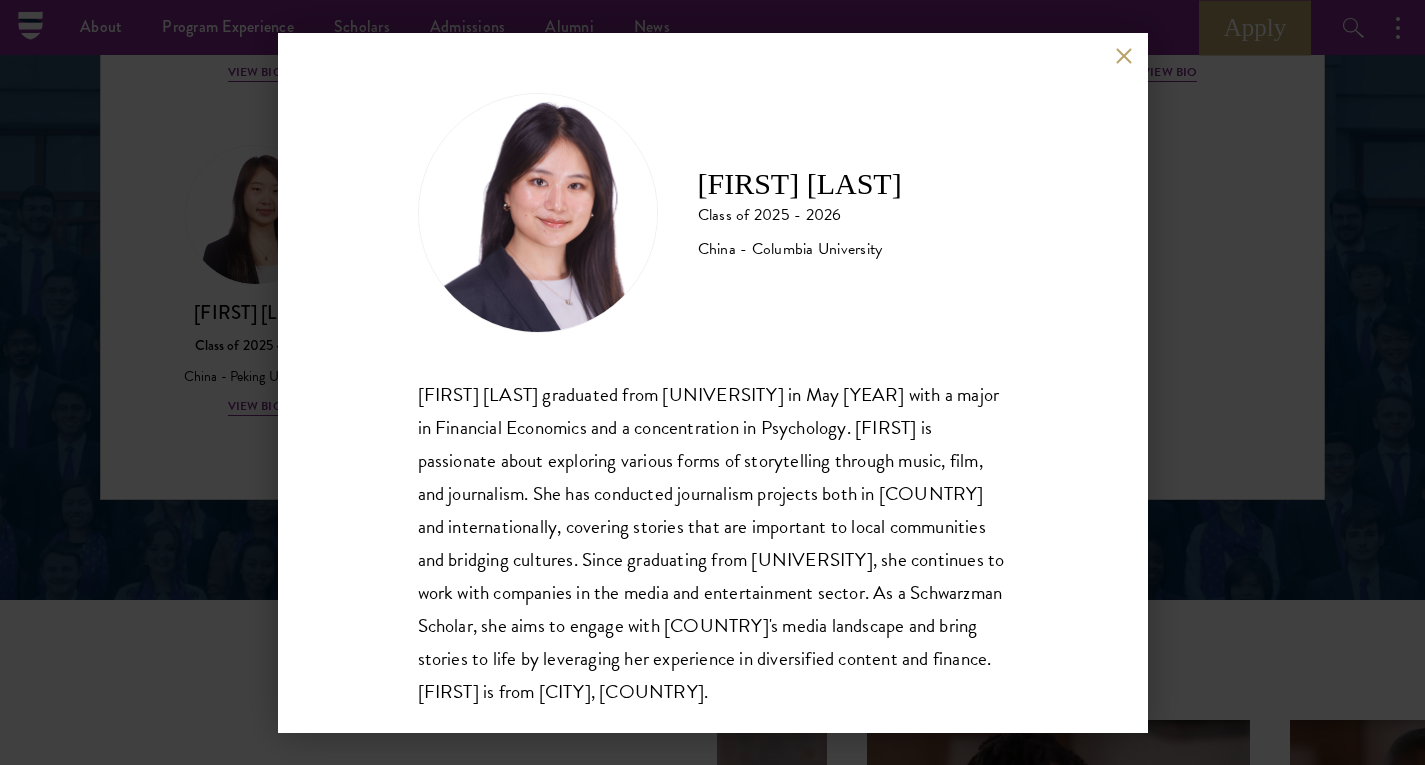 scroll, scrollTop: 35, scrollLeft: 0, axis: vertical 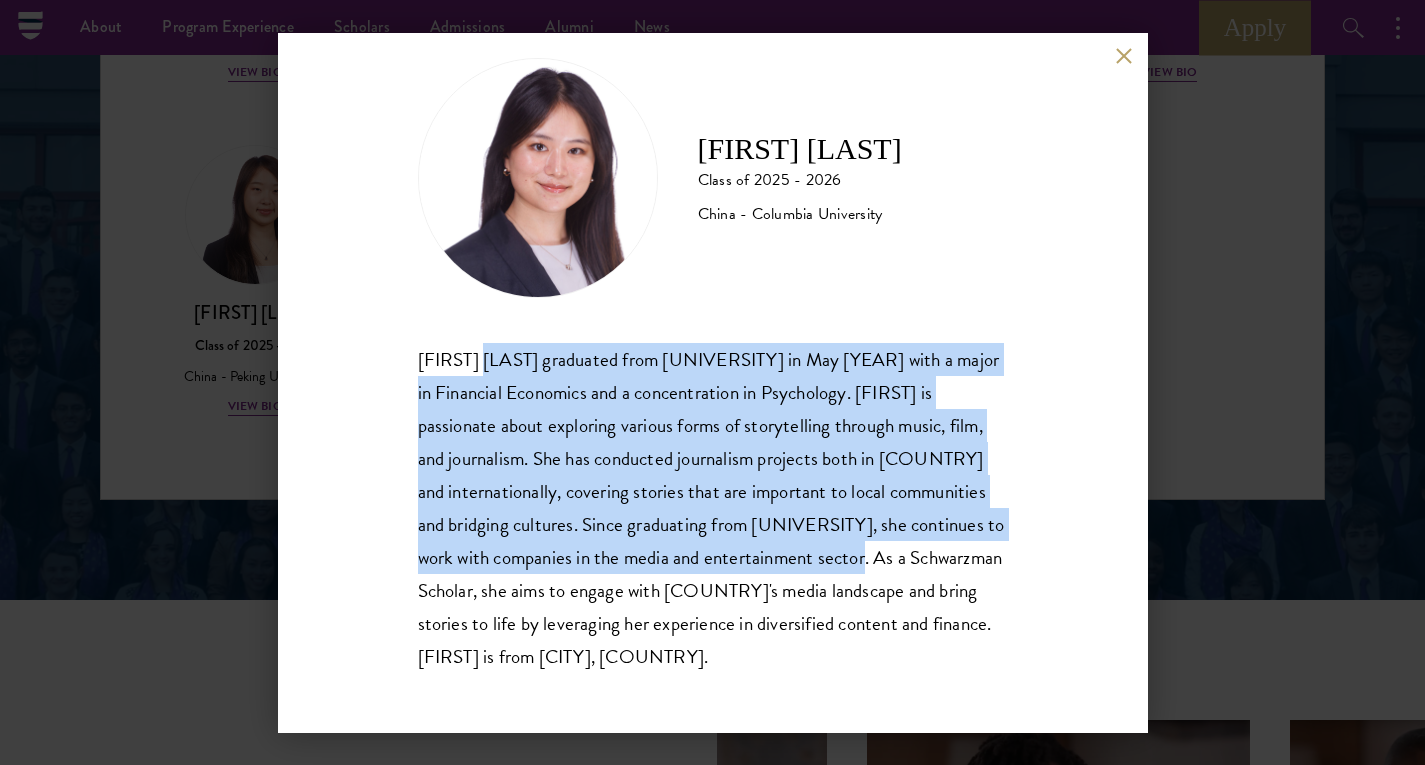 drag, startPoint x: 478, startPoint y: 347, endPoint x: 886, endPoint y: 570, distance: 464.96558 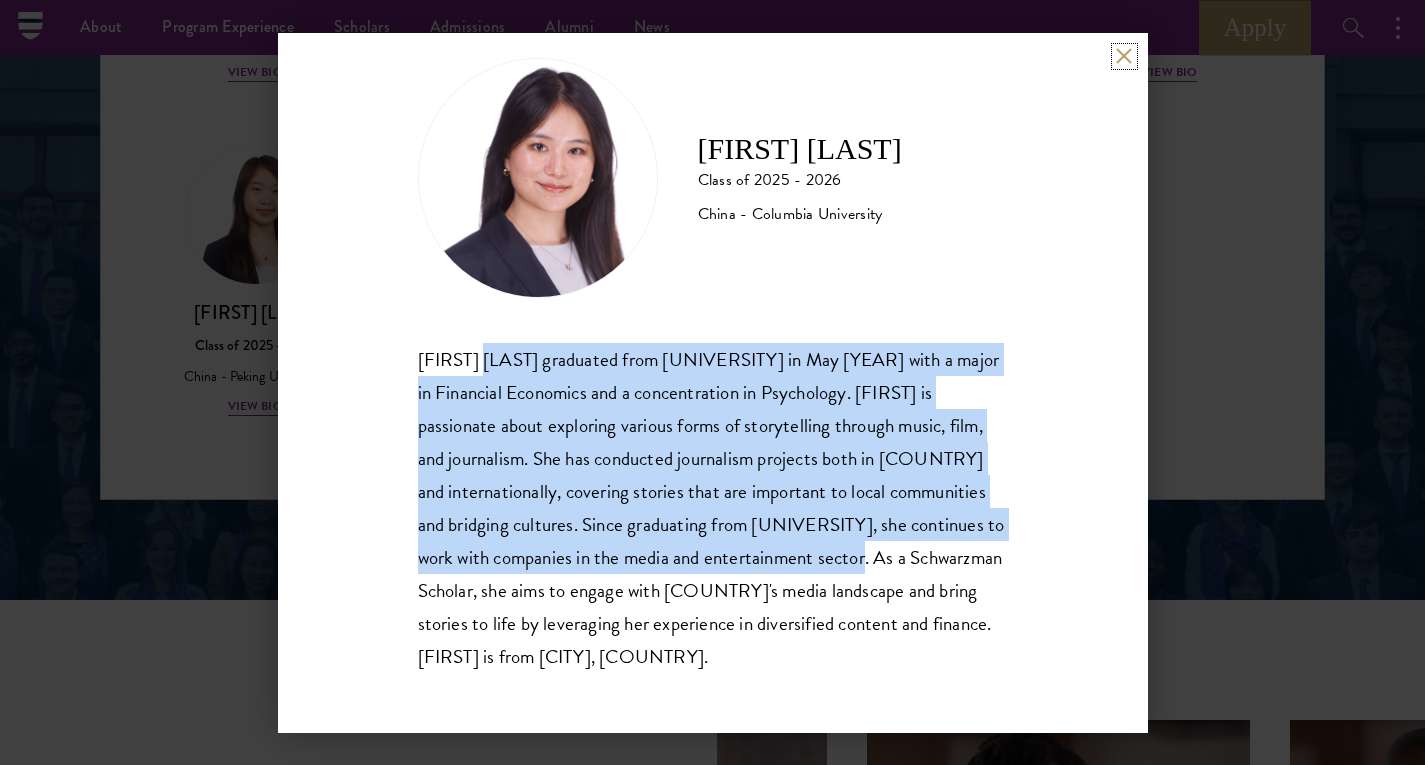 click at bounding box center [1124, 56] 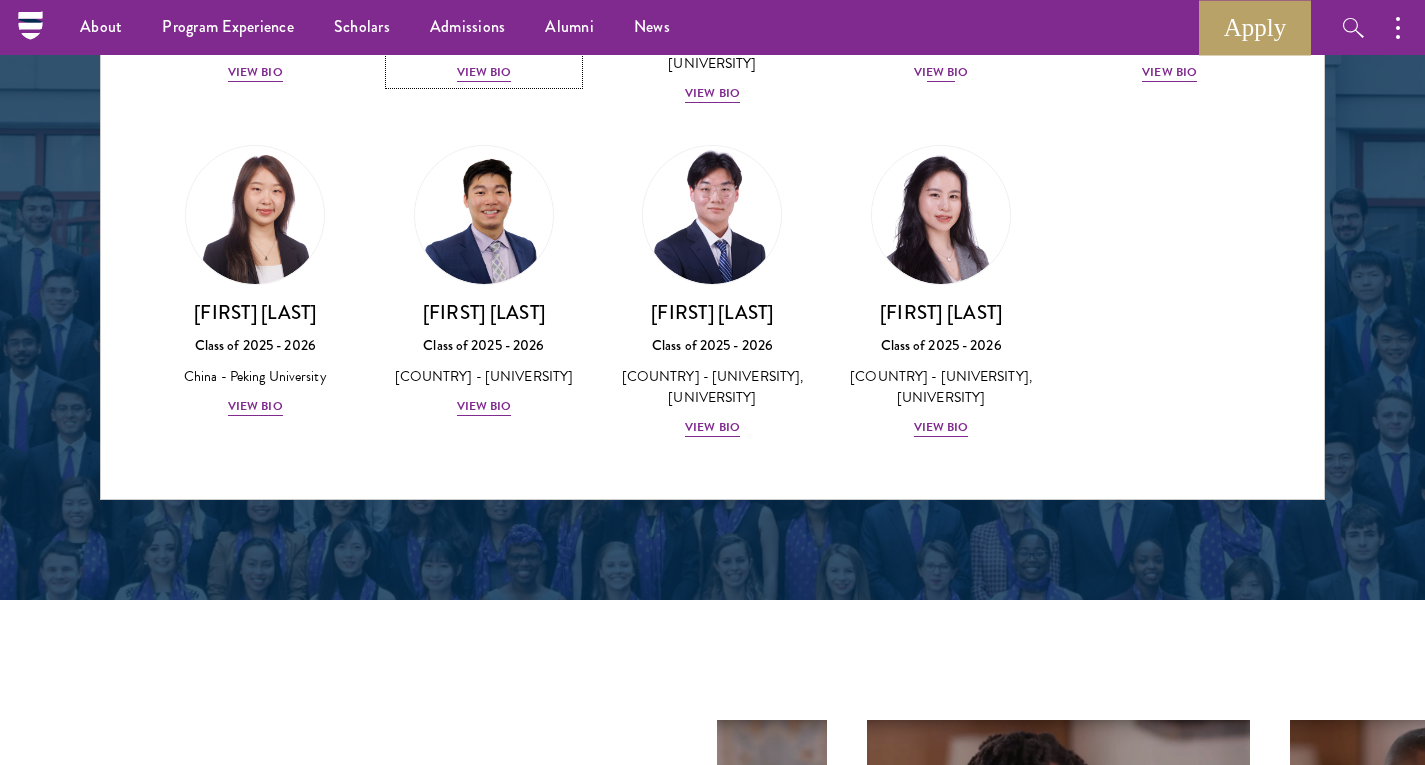 scroll, scrollTop: 9919, scrollLeft: 0, axis: vertical 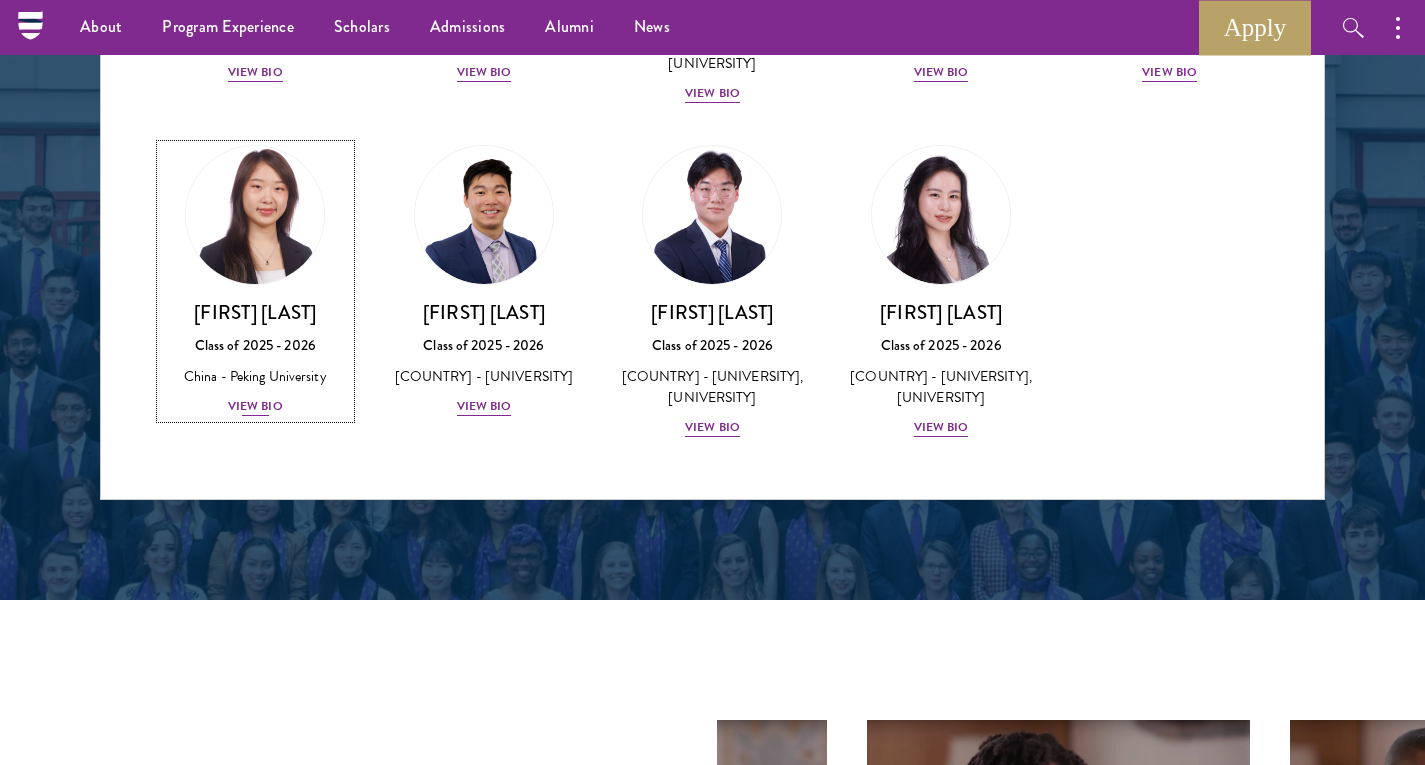 click on "View Bio" at bounding box center (255, 406) 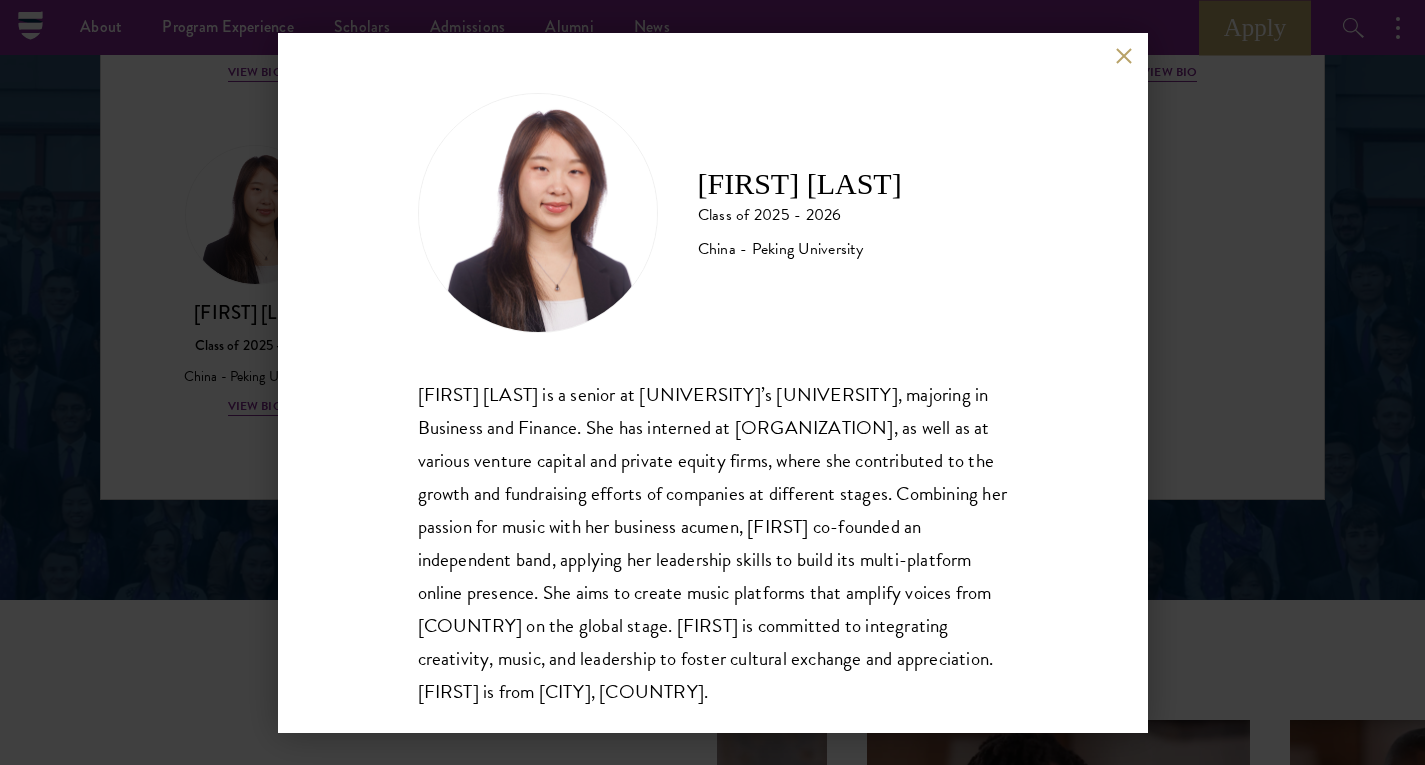 scroll, scrollTop: 35, scrollLeft: 0, axis: vertical 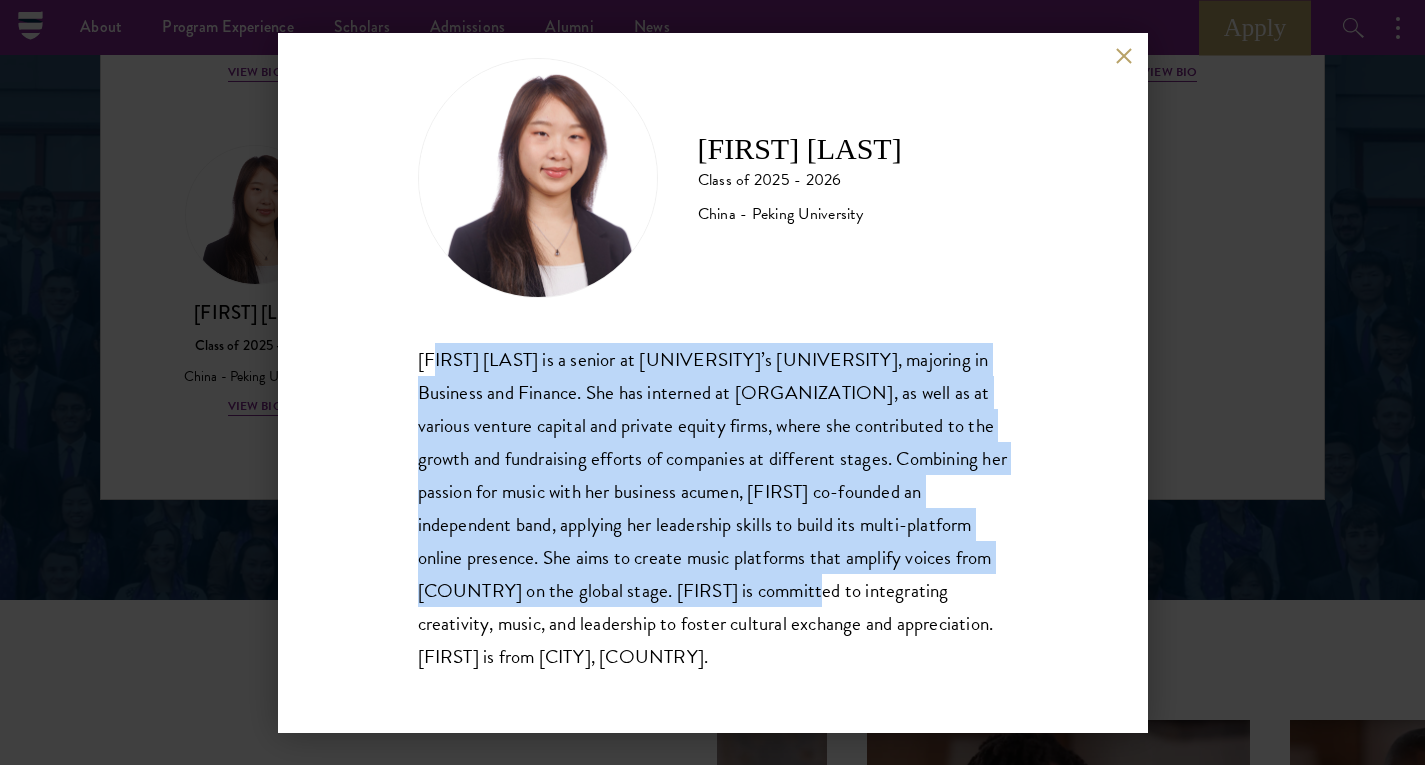 drag, startPoint x: 431, startPoint y: 359, endPoint x: 922, endPoint y: 592, distance: 543.47955 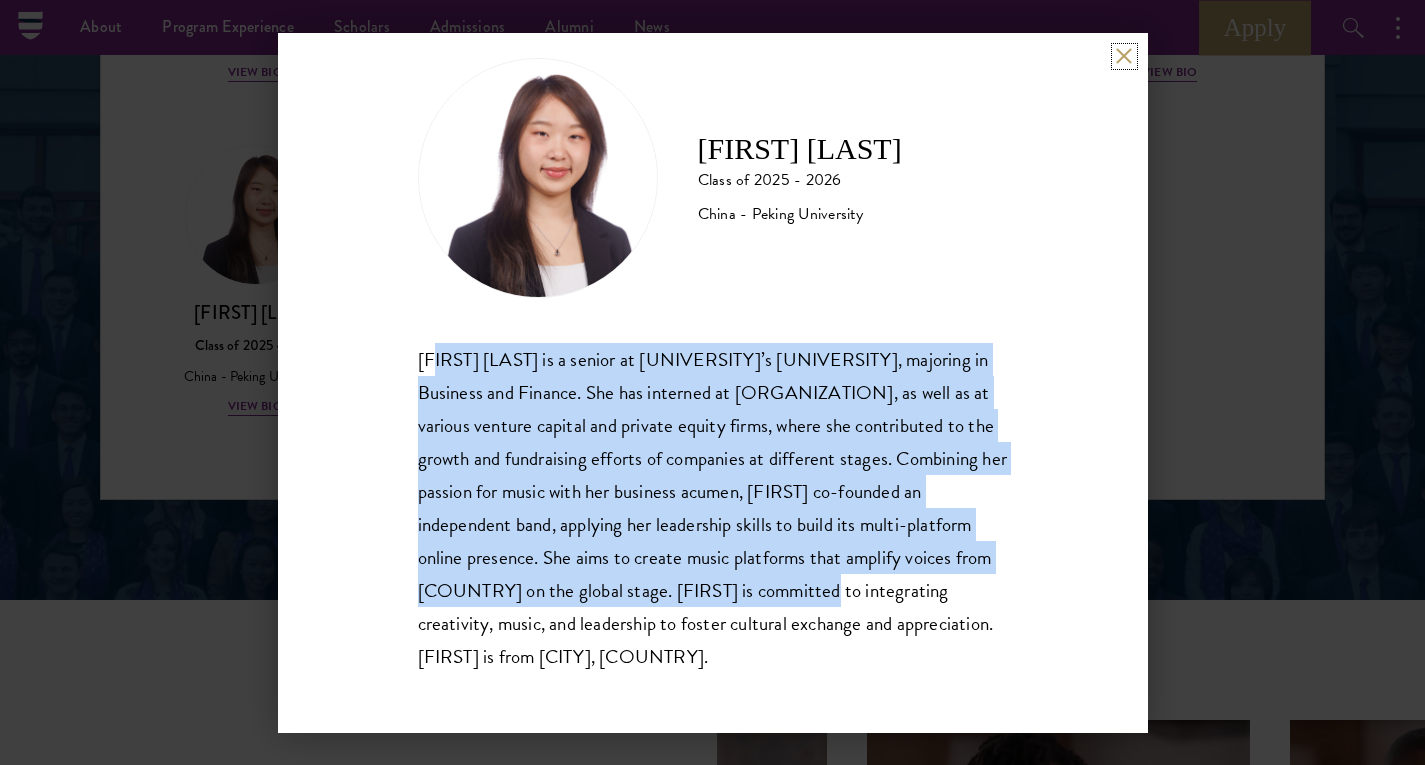 click at bounding box center [1124, 56] 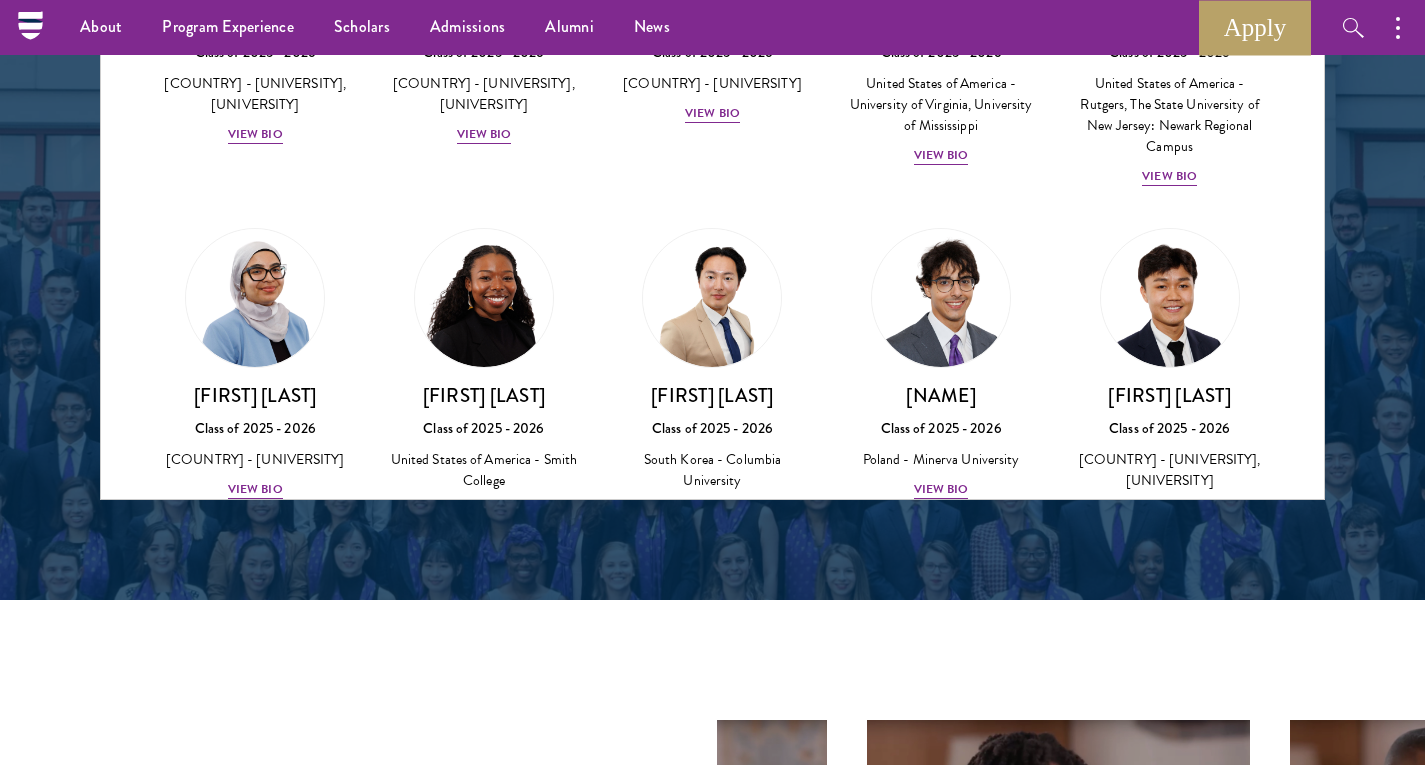scroll, scrollTop: 627, scrollLeft: 0, axis: vertical 